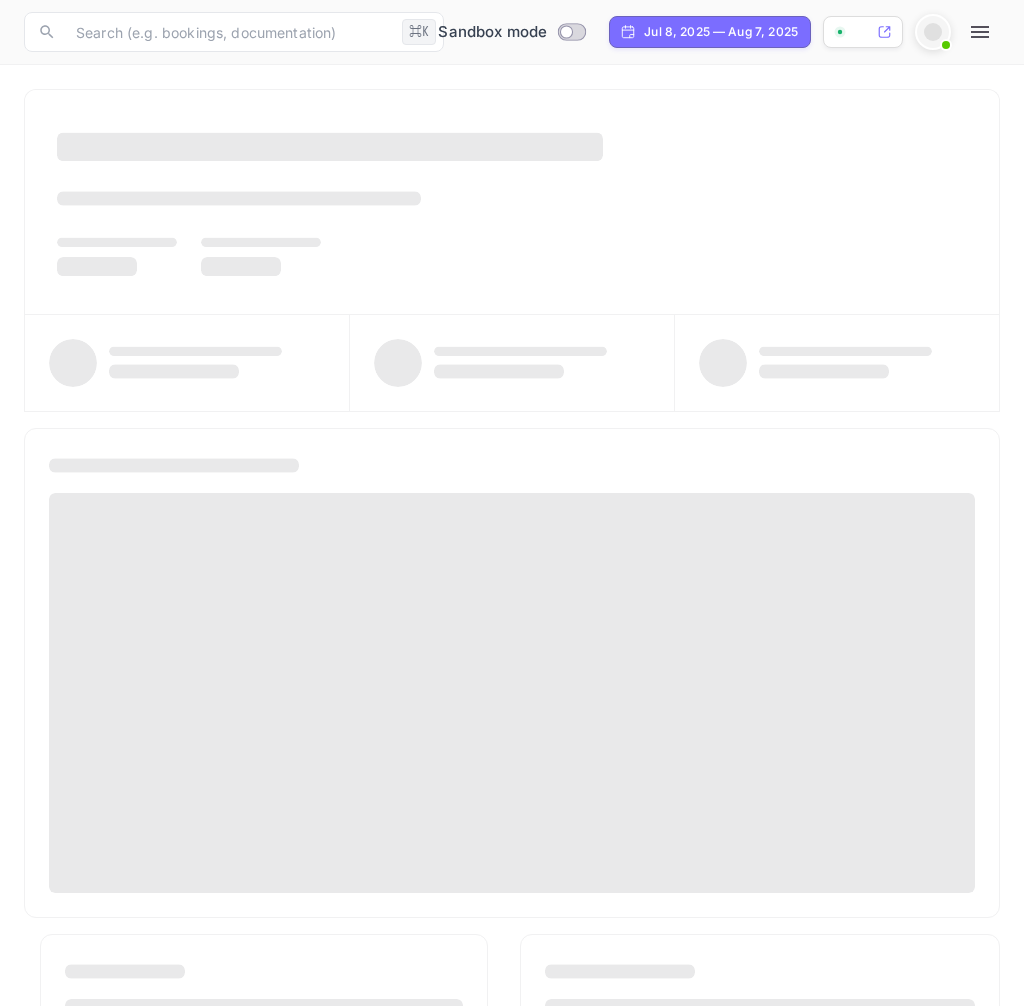 scroll, scrollTop: 0, scrollLeft: 0, axis: both 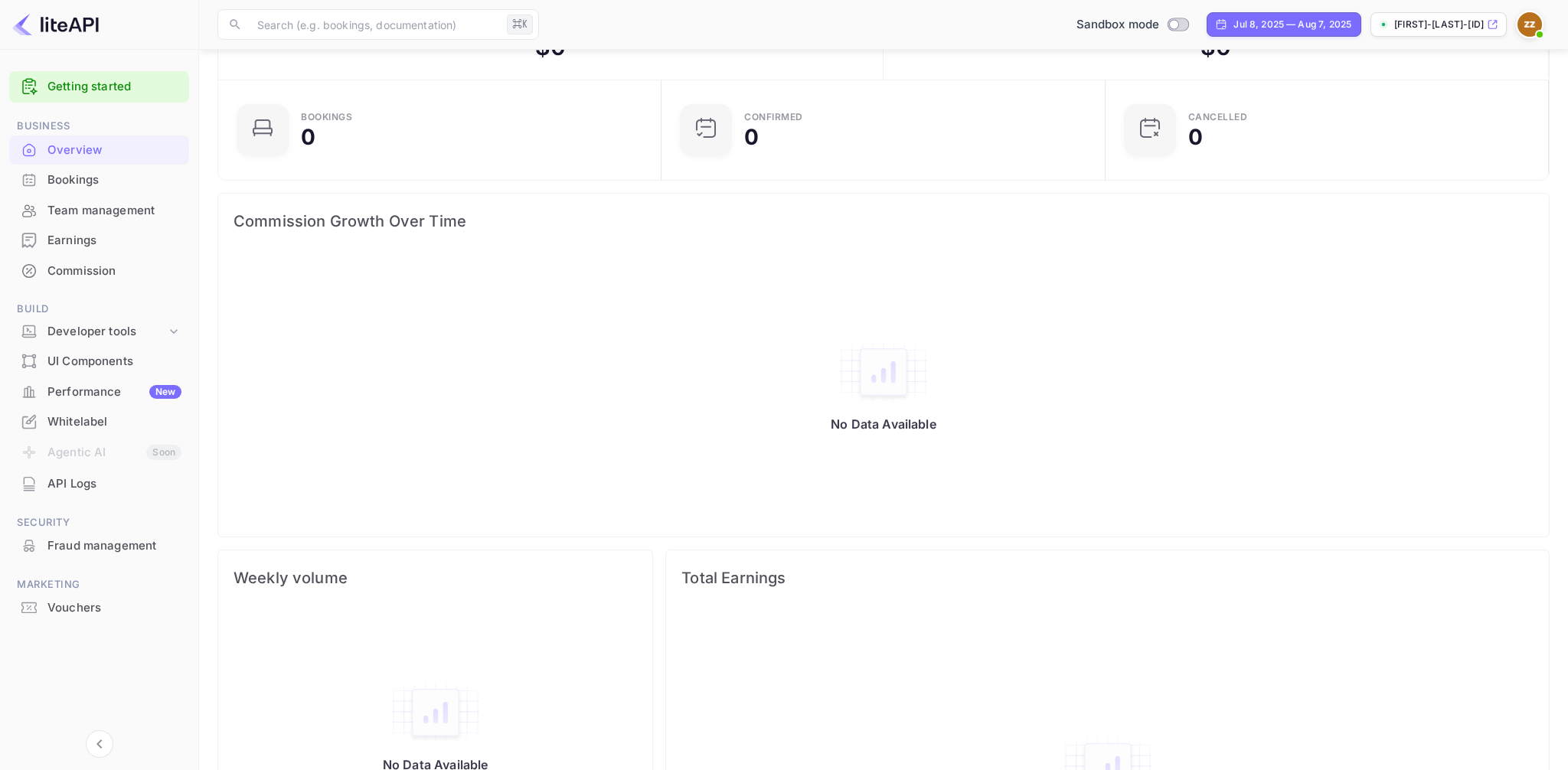 click on "Whitelabel" at bounding box center [114, 422] 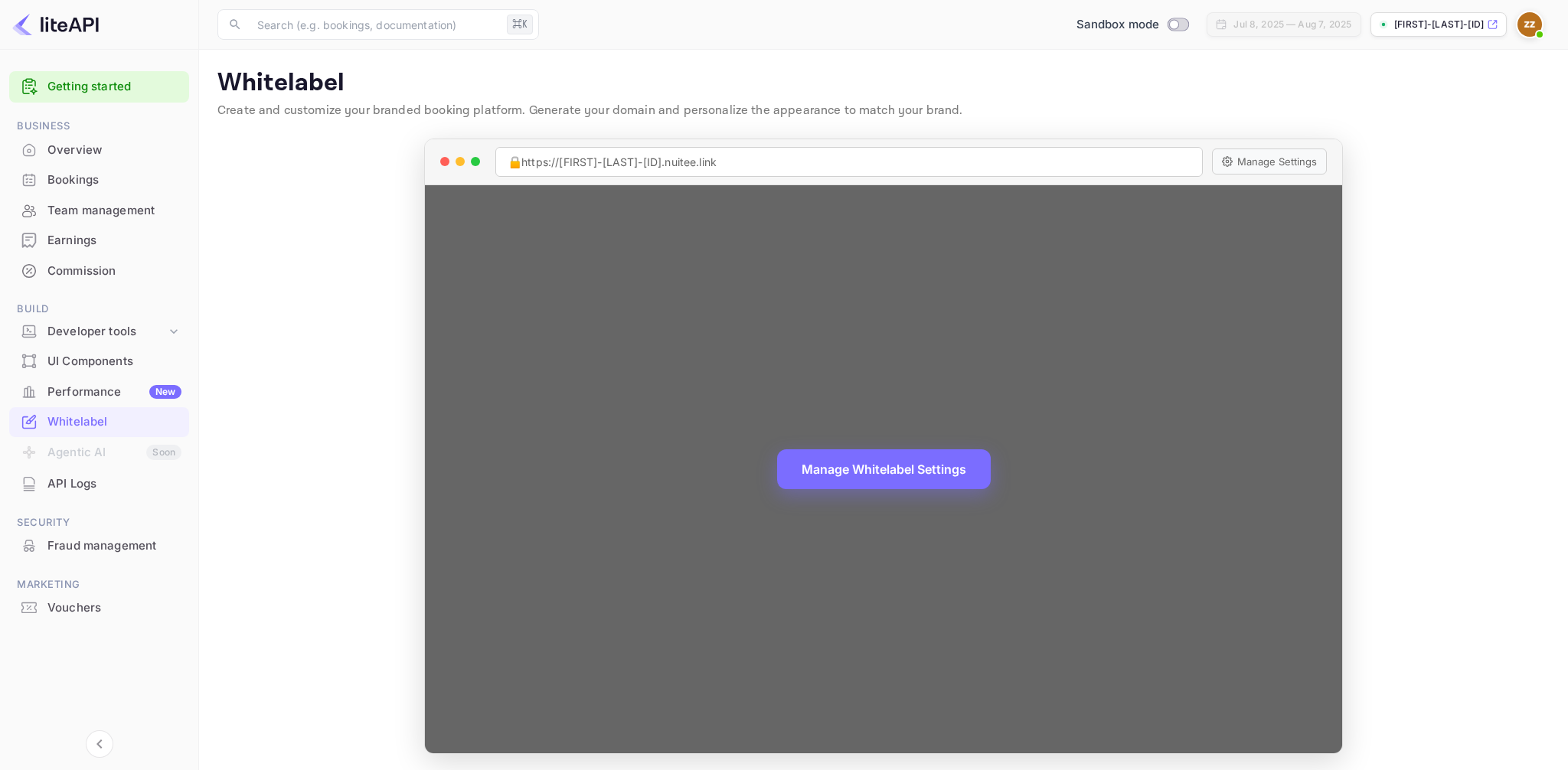 scroll, scrollTop: 2, scrollLeft: 0, axis: vertical 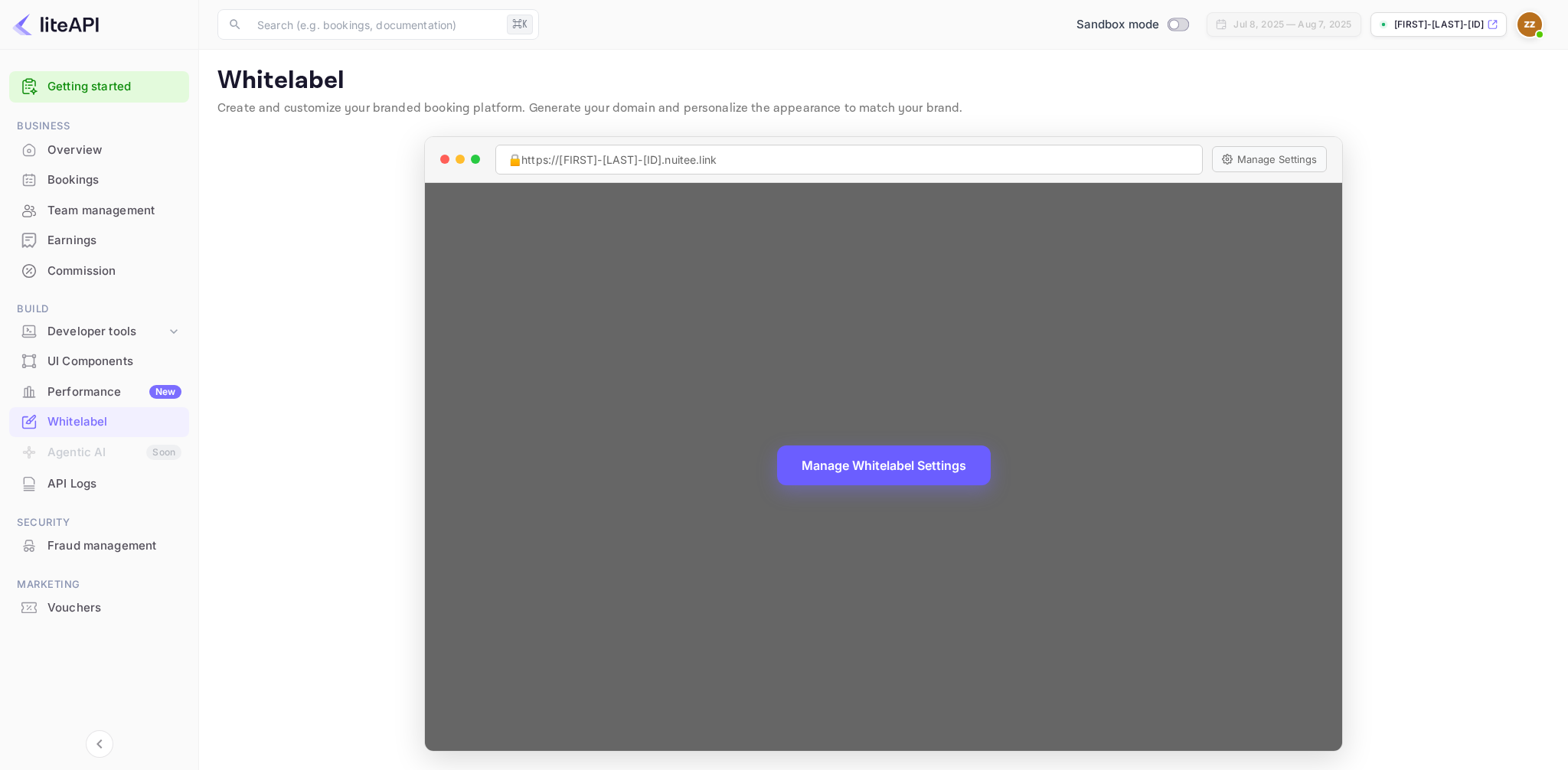 click on "Manage Whitelabel Settings" at bounding box center [884, 465] 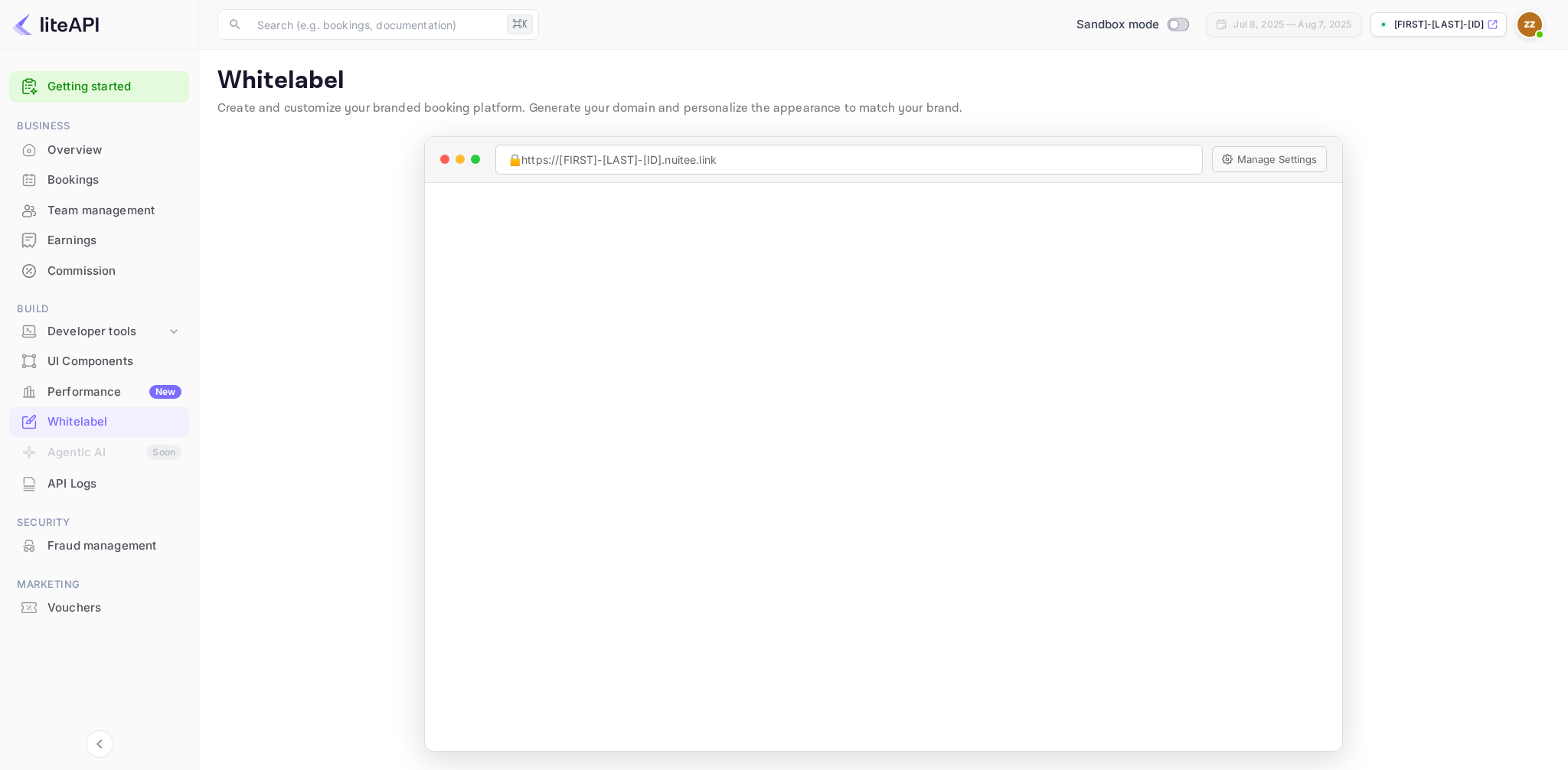 click on "Commission" at bounding box center [114, 271] 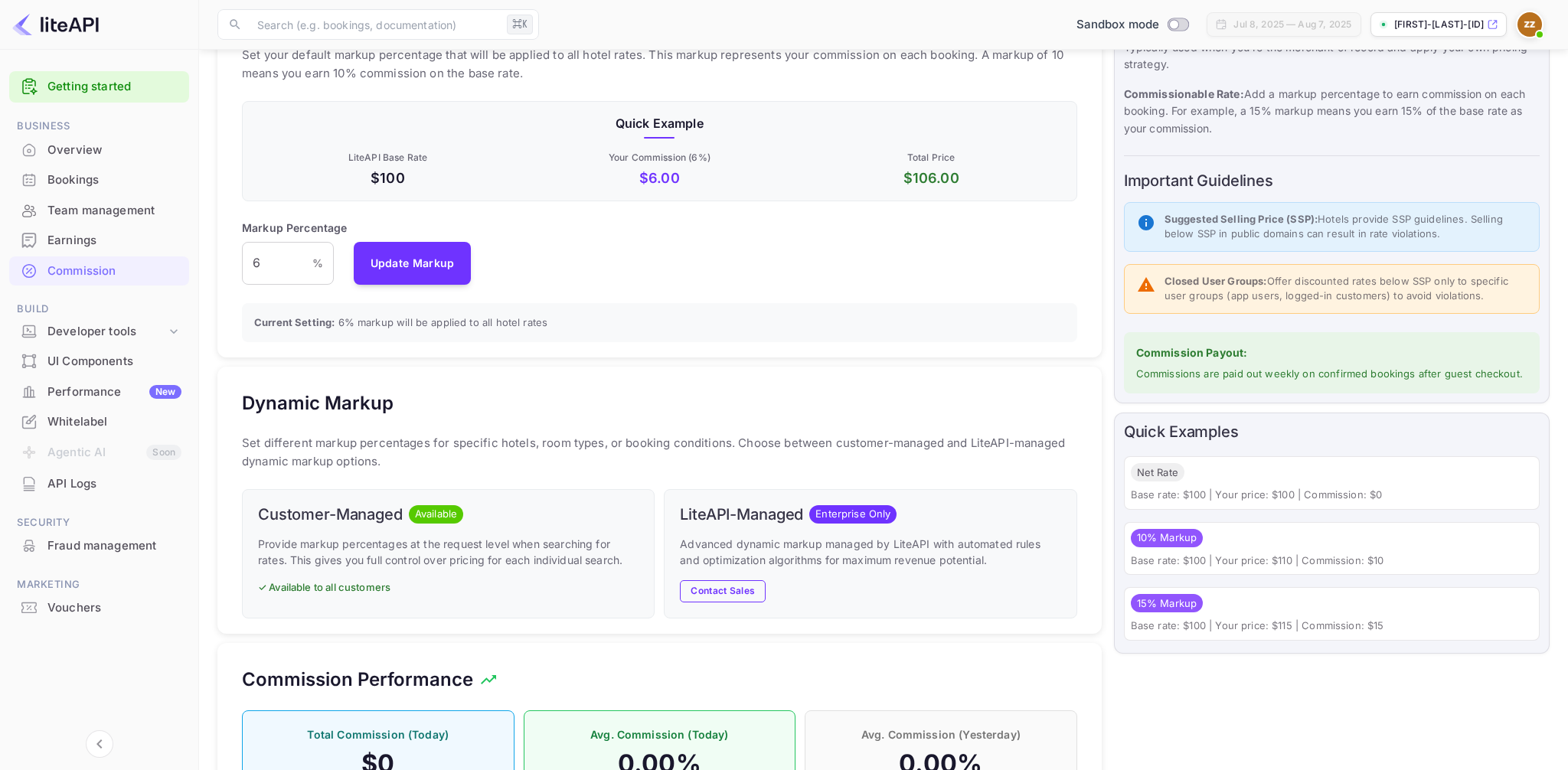scroll, scrollTop: 192, scrollLeft: 0, axis: vertical 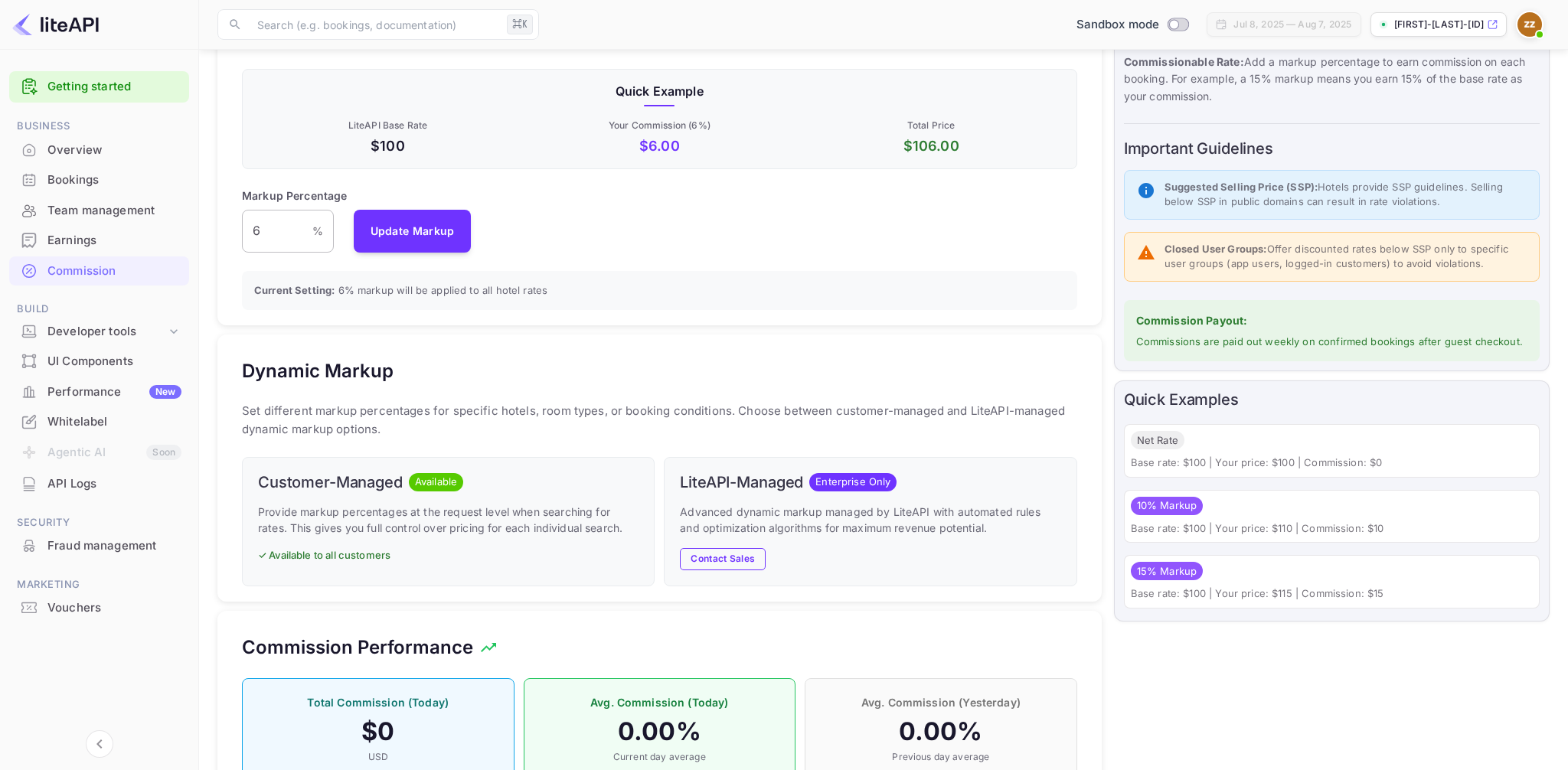 click on "6" at bounding box center [277, 231] 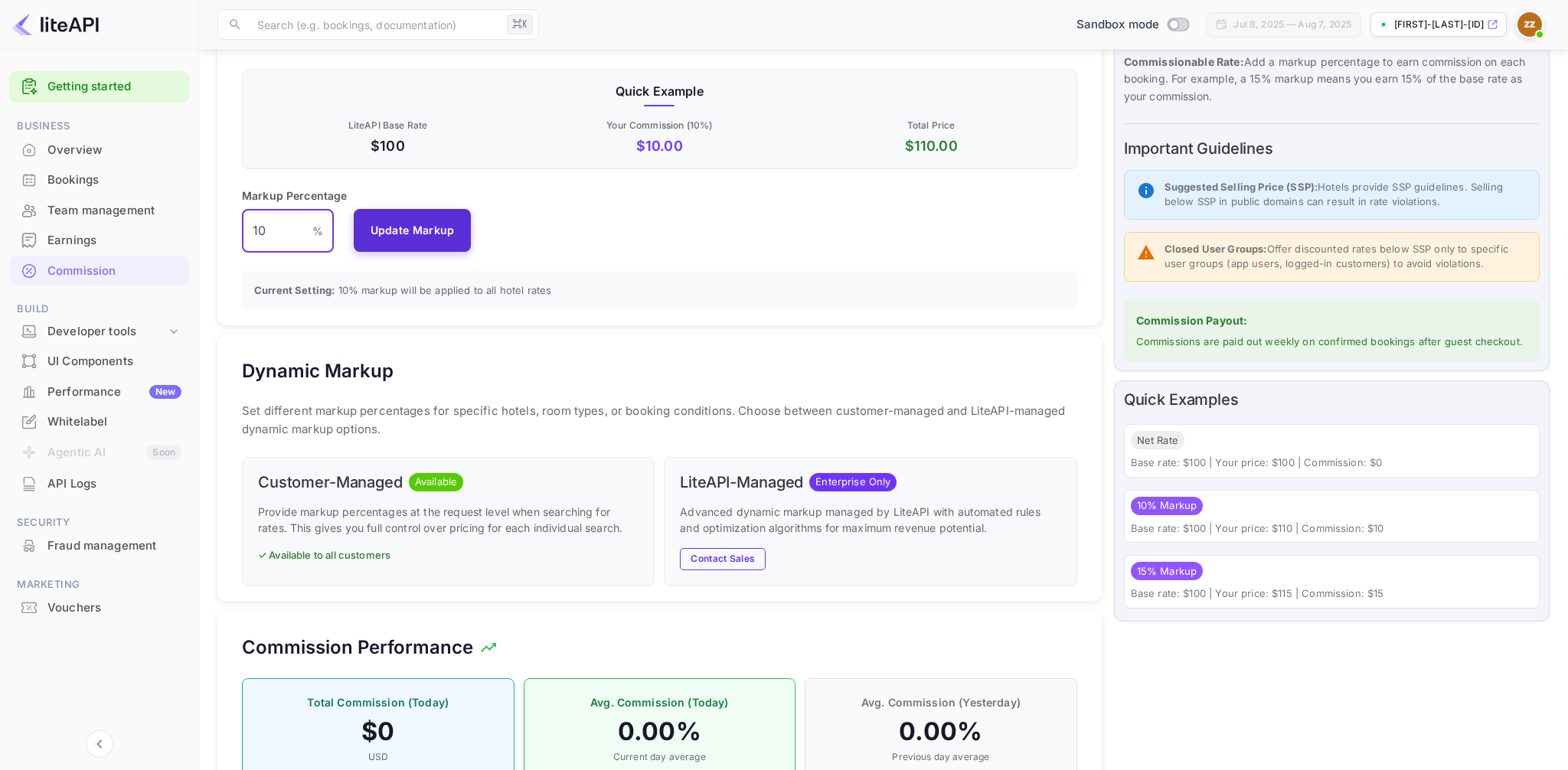 type on "10" 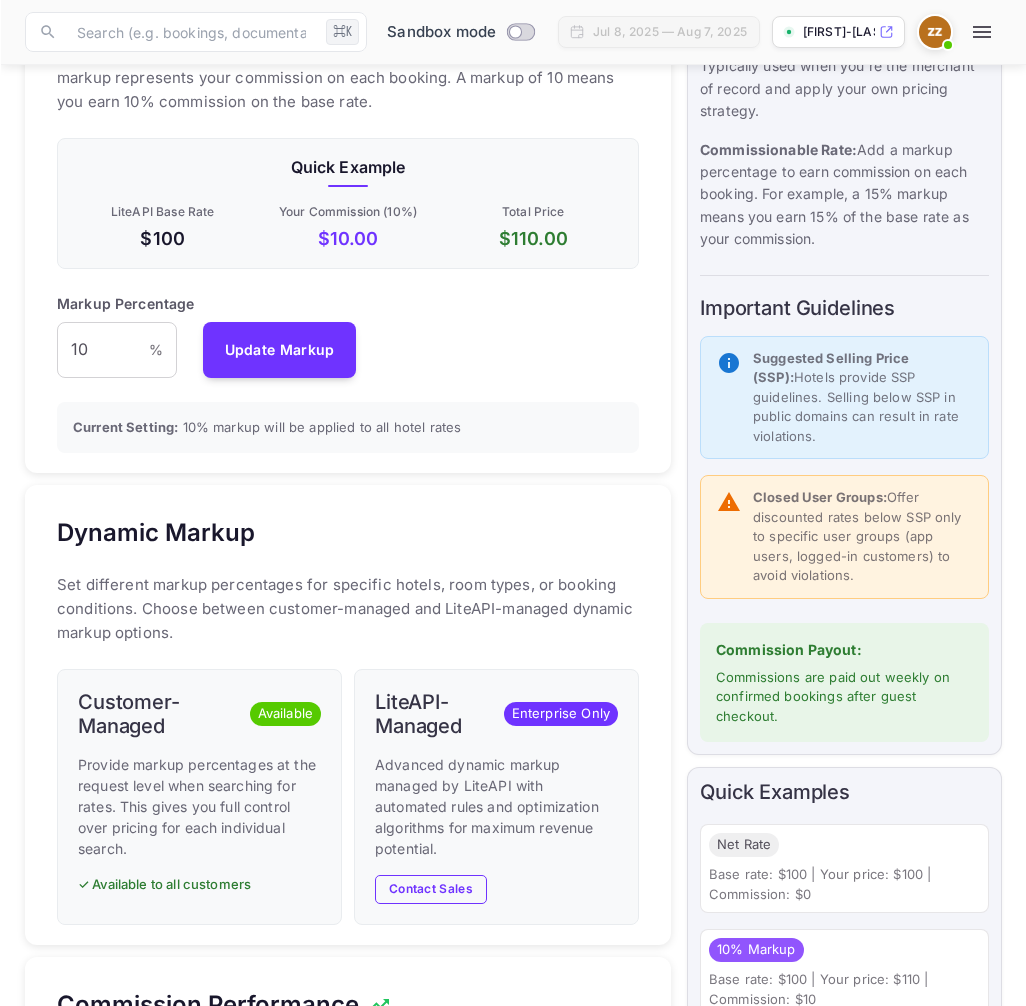 scroll, scrollTop: 355, scrollLeft: 582, axis: both 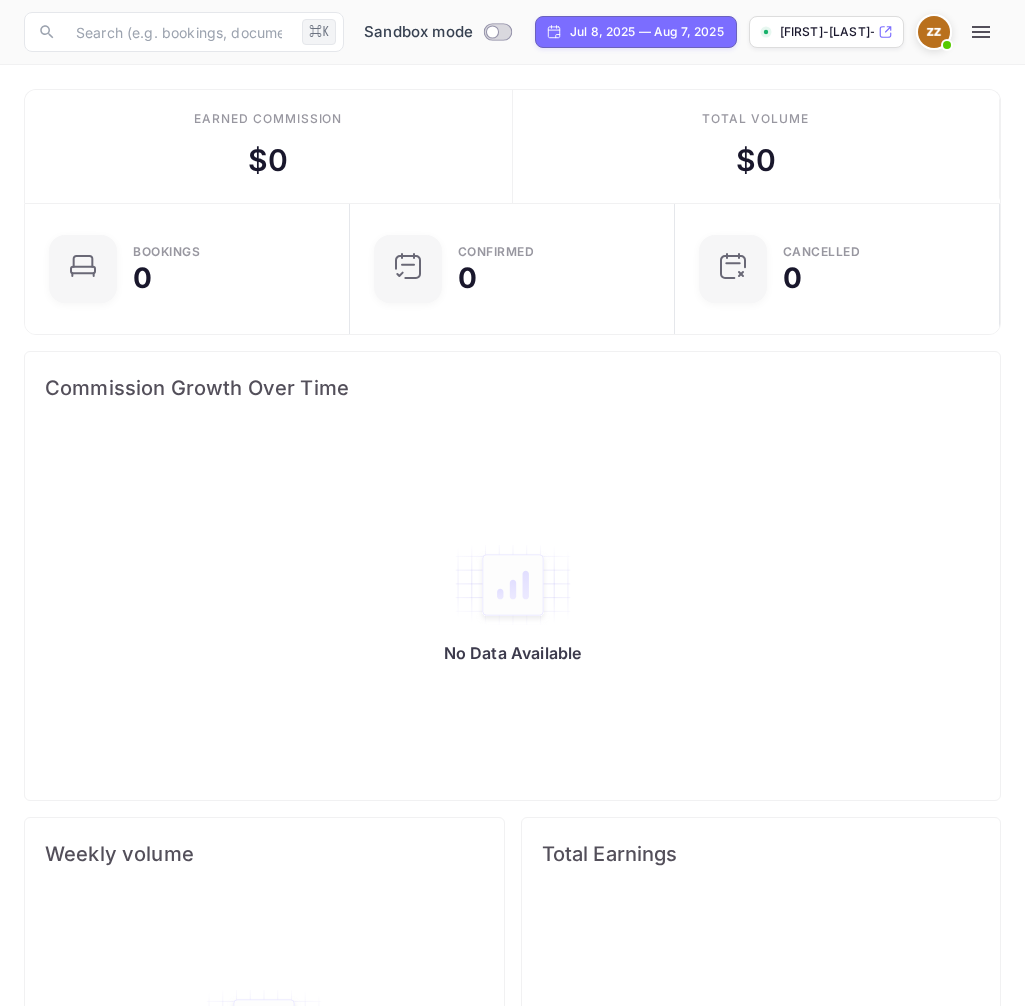 click at bounding box center (981, 32) 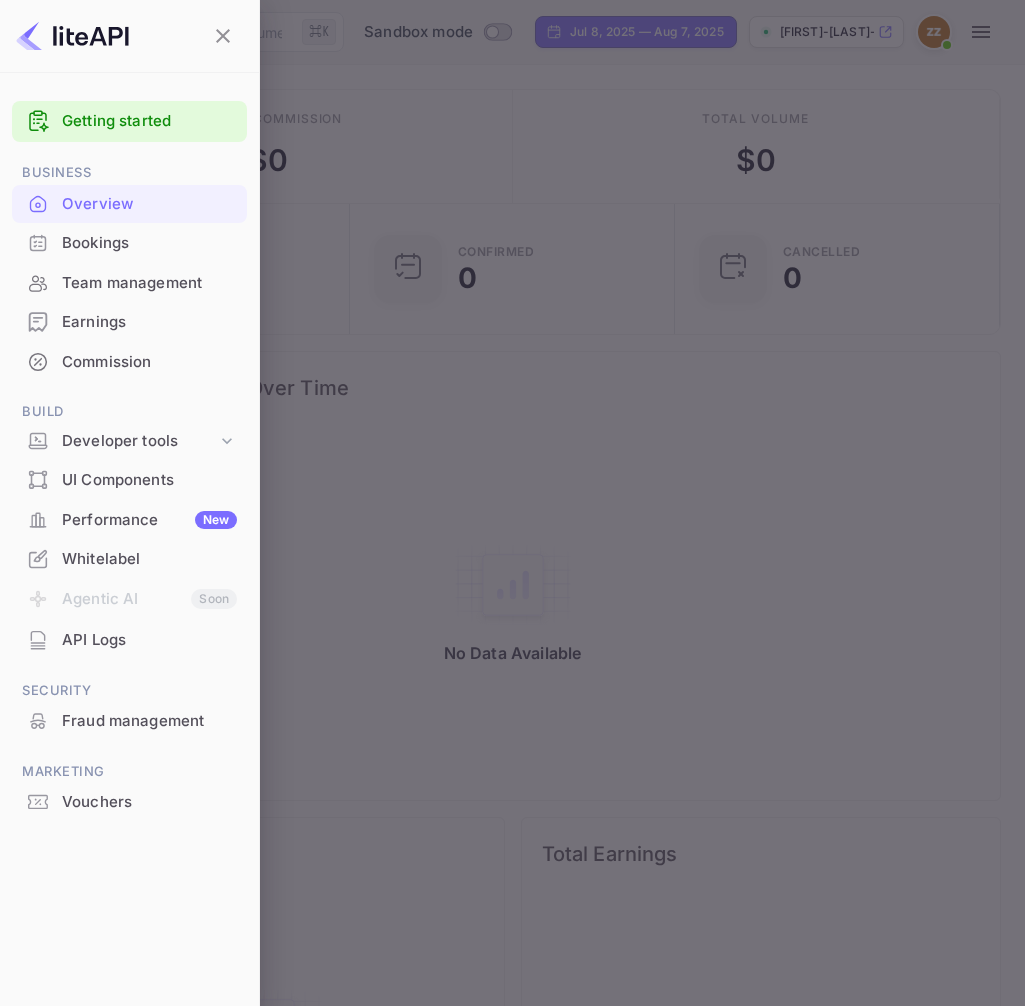 click on "Commission" at bounding box center (149, 362) 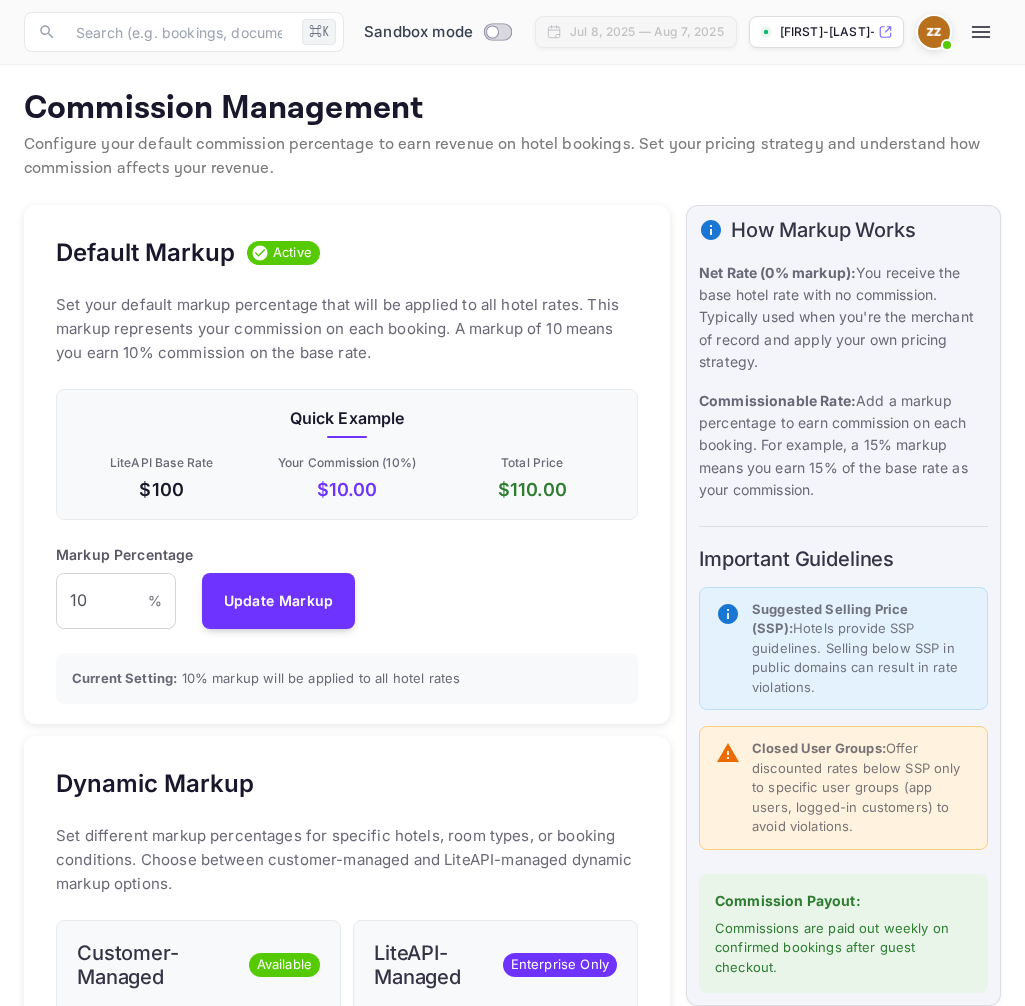 scroll, scrollTop: 1, scrollLeft: 1, axis: both 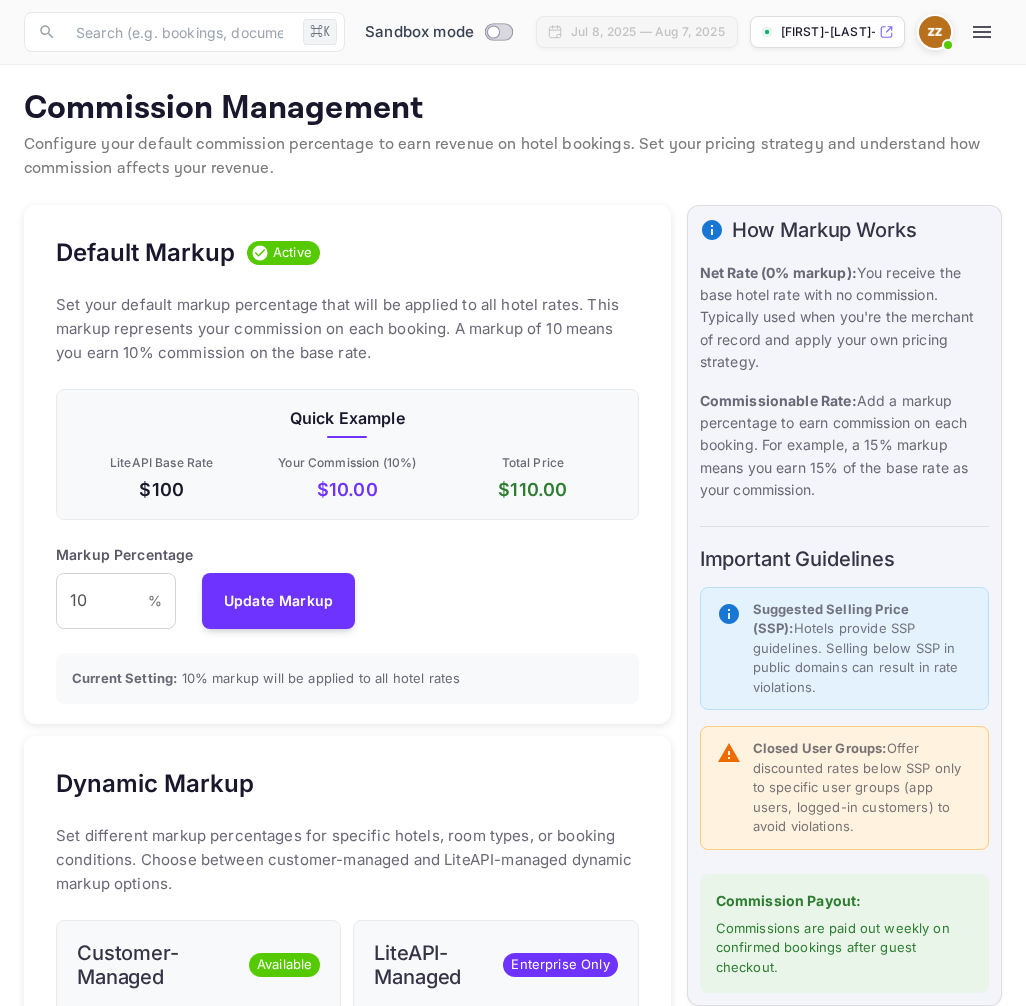 type 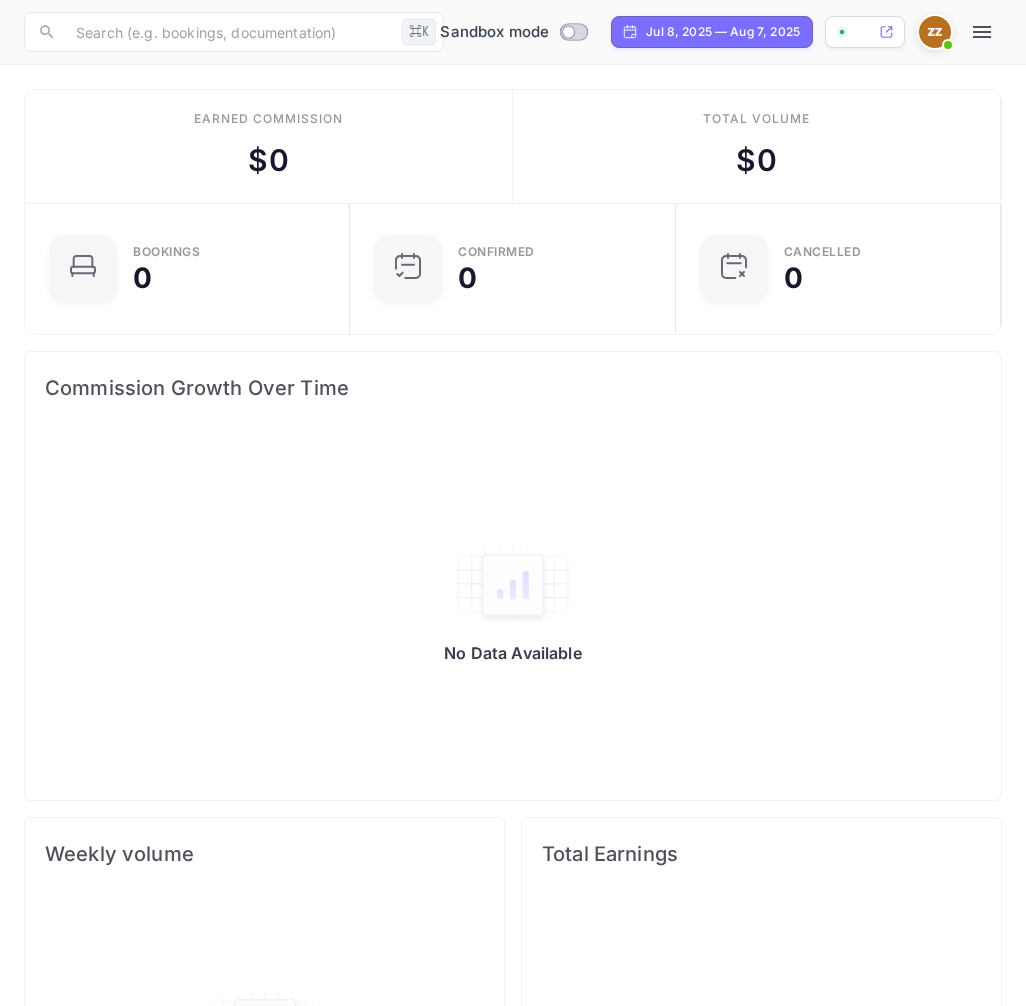 scroll, scrollTop: 0, scrollLeft: 0, axis: both 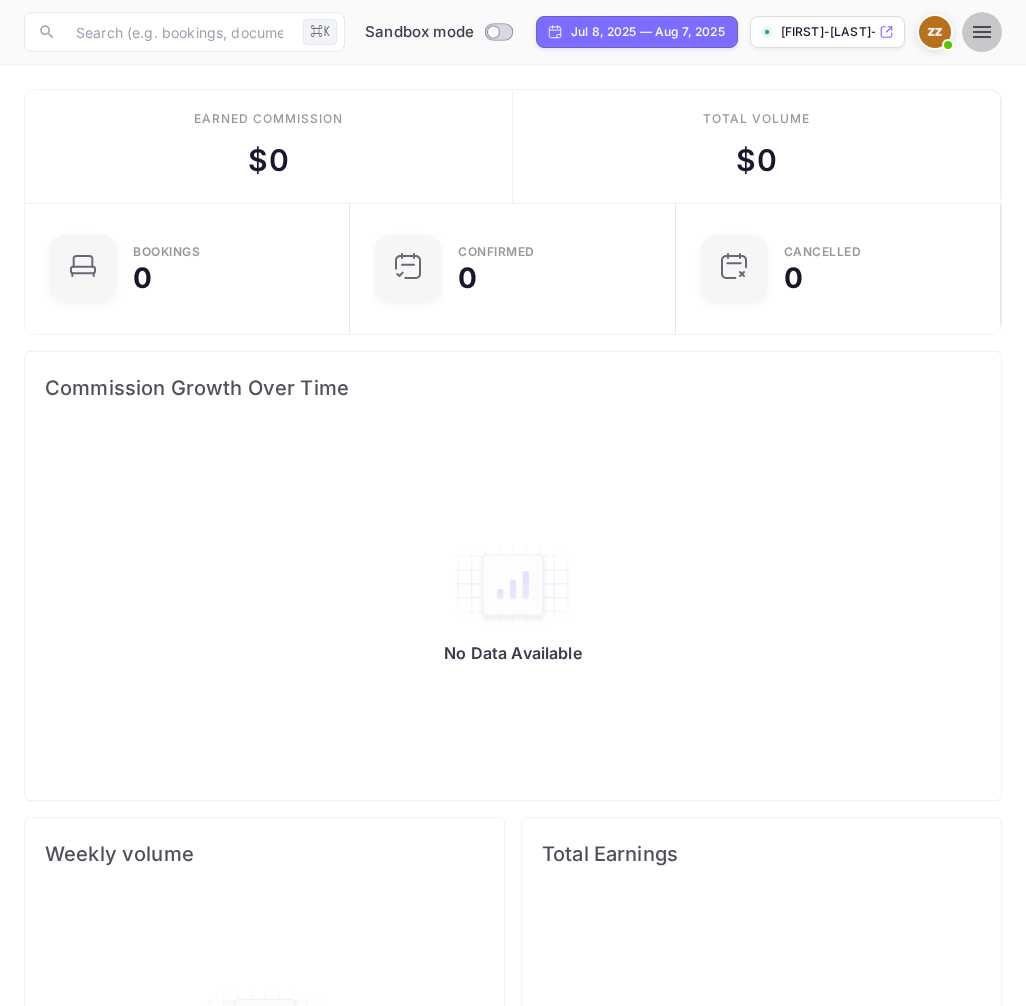 click 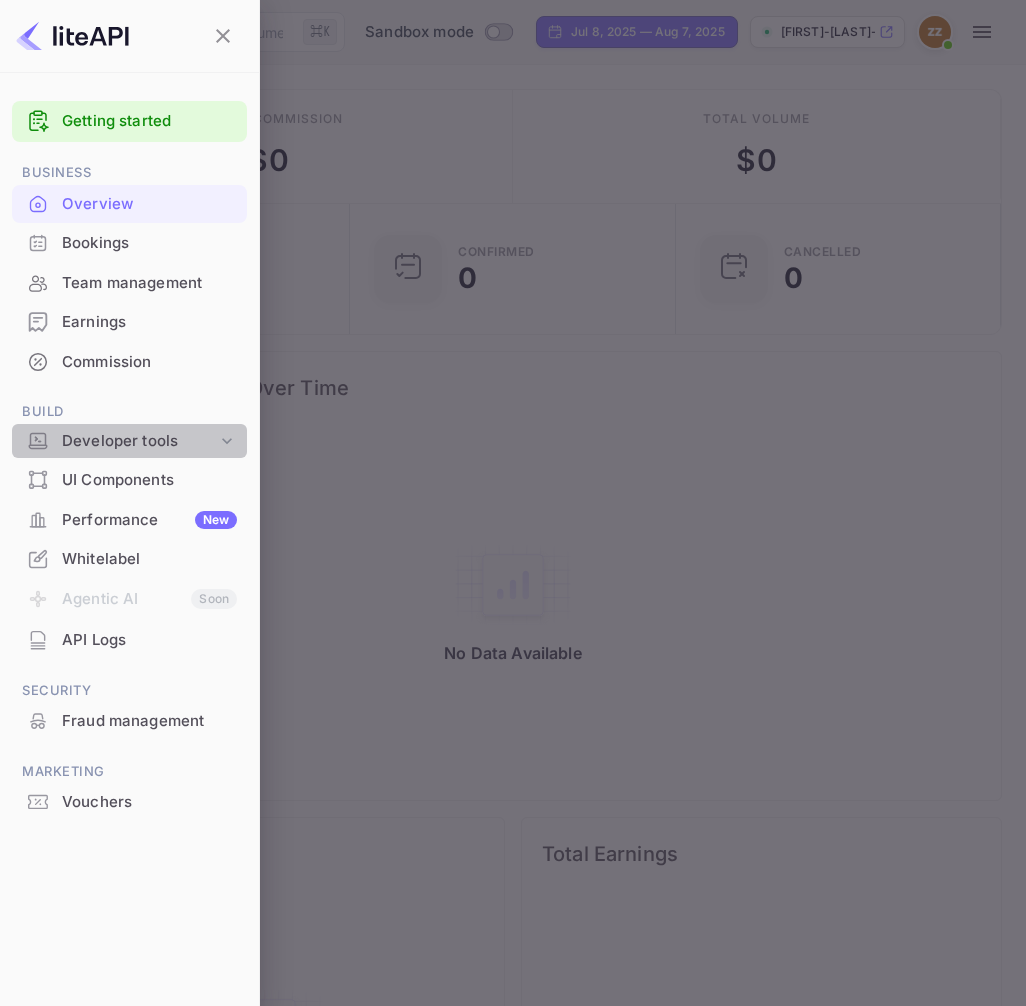 click on "Developer tools" at bounding box center (139, 441) 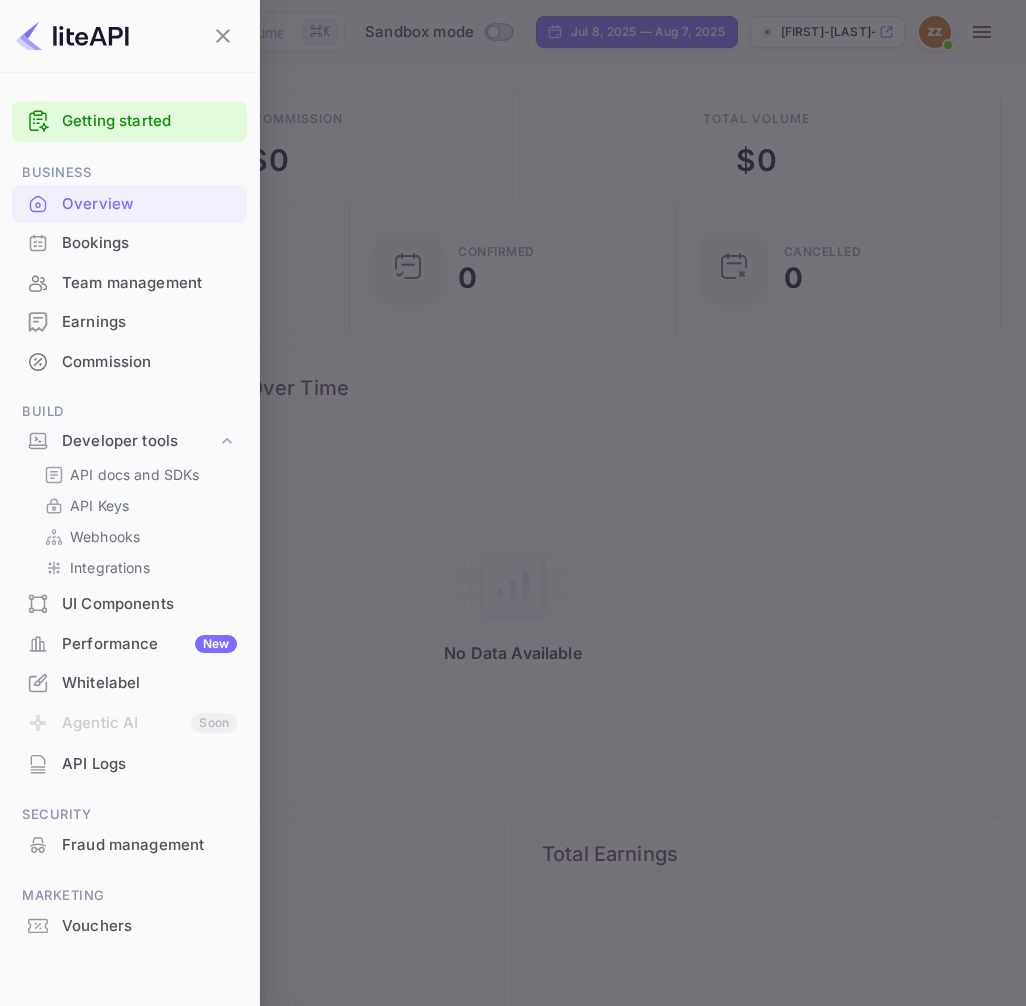 click on "API Keys" at bounding box center (99, 505) 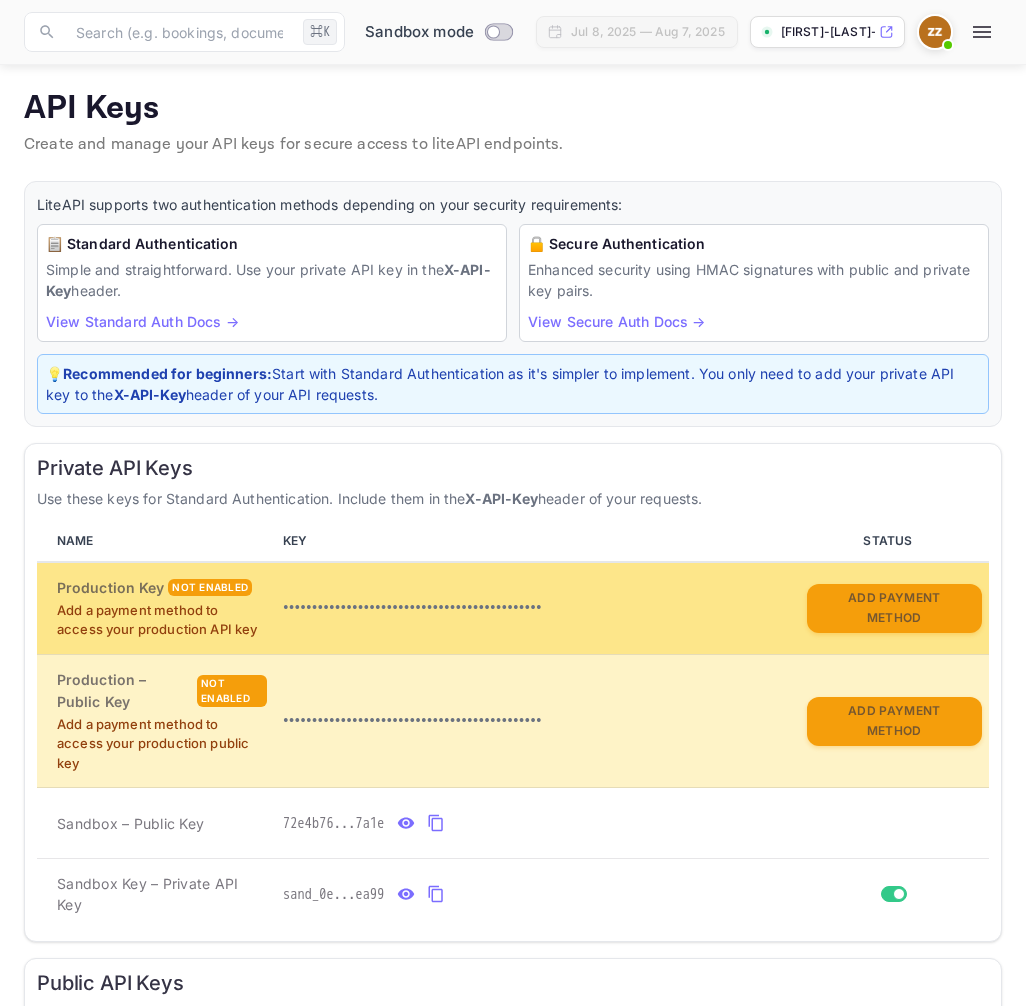 scroll, scrollTop: 240, scrollLeft: 0, axis: vertical 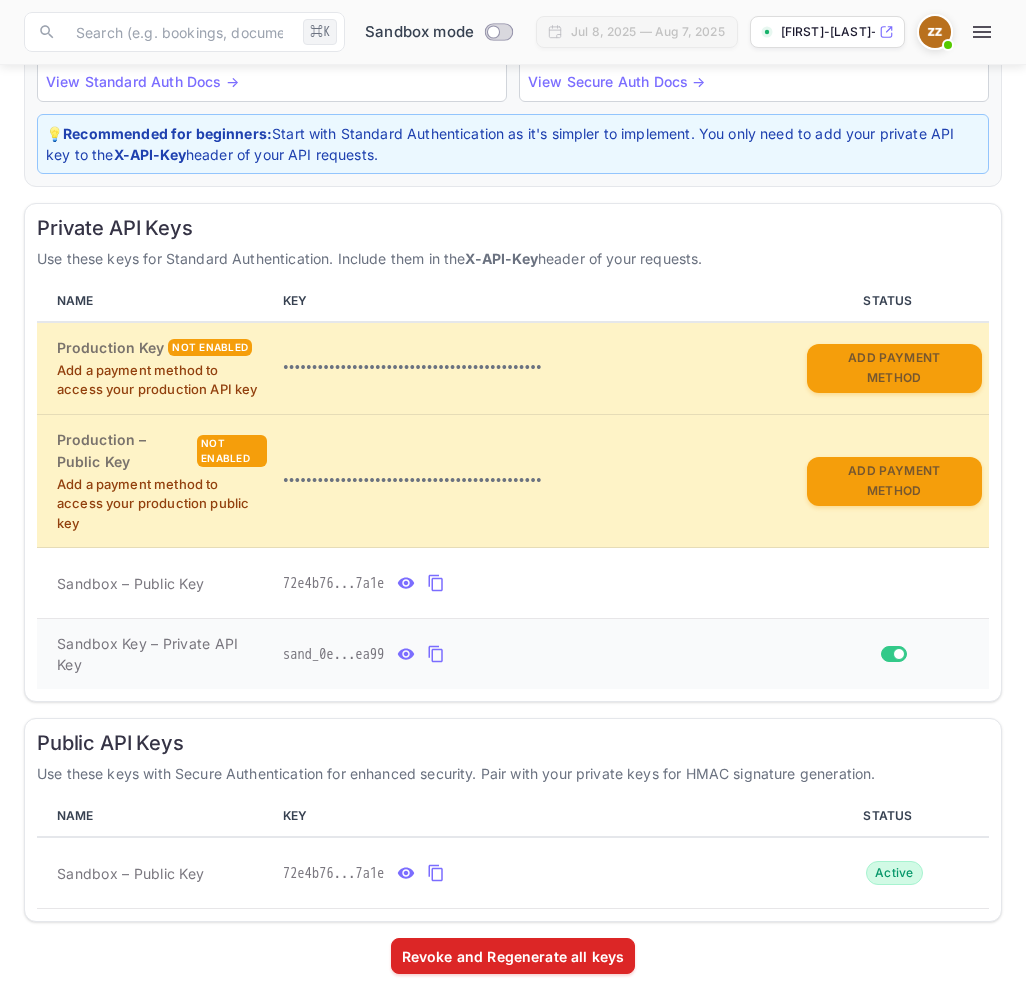 click 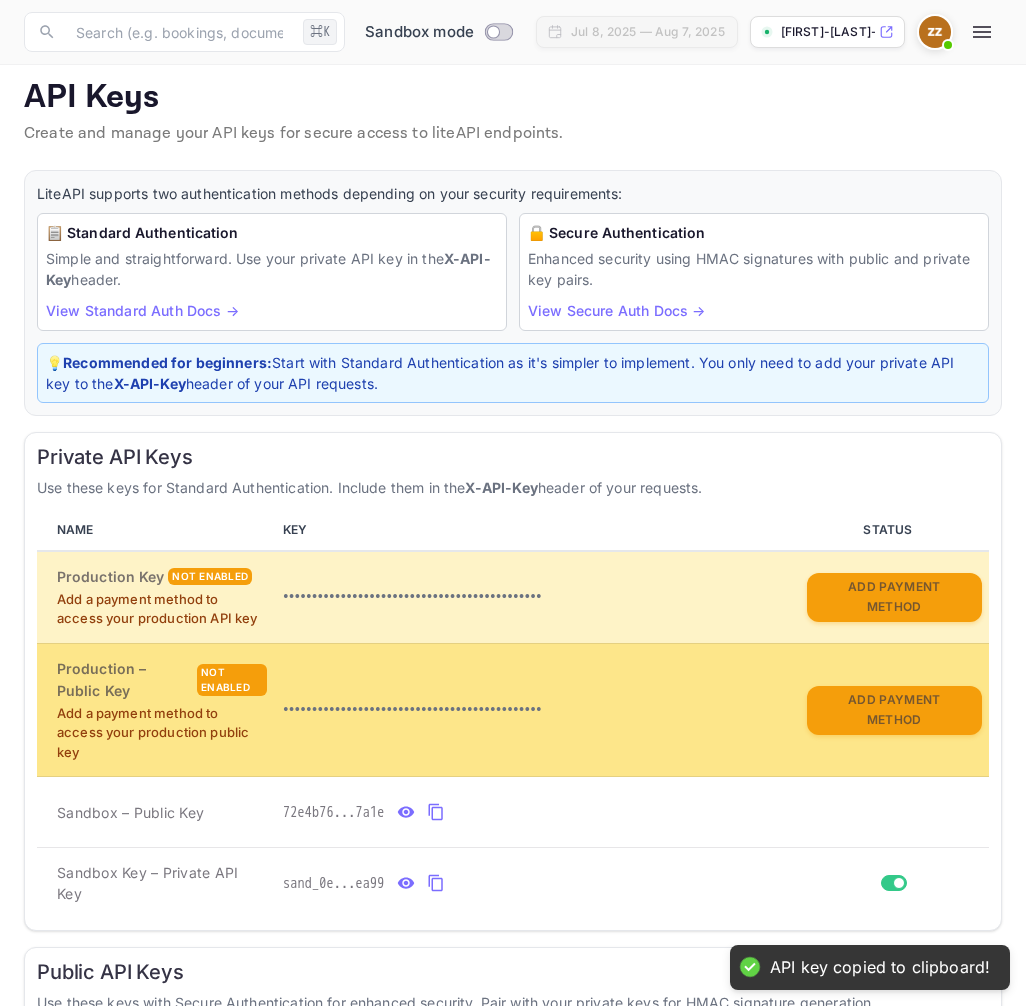 scroll, scrollTop: 0, scrollLeft: 0, axis: both 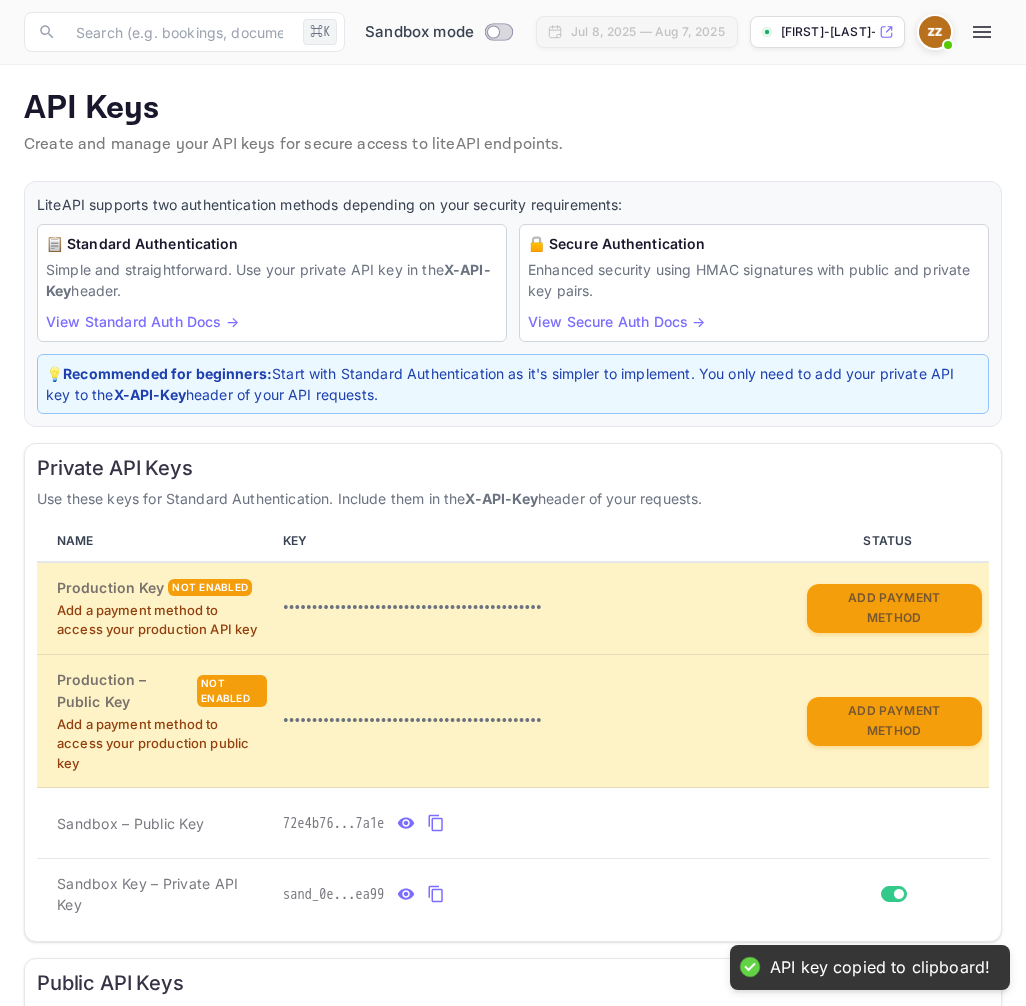 click 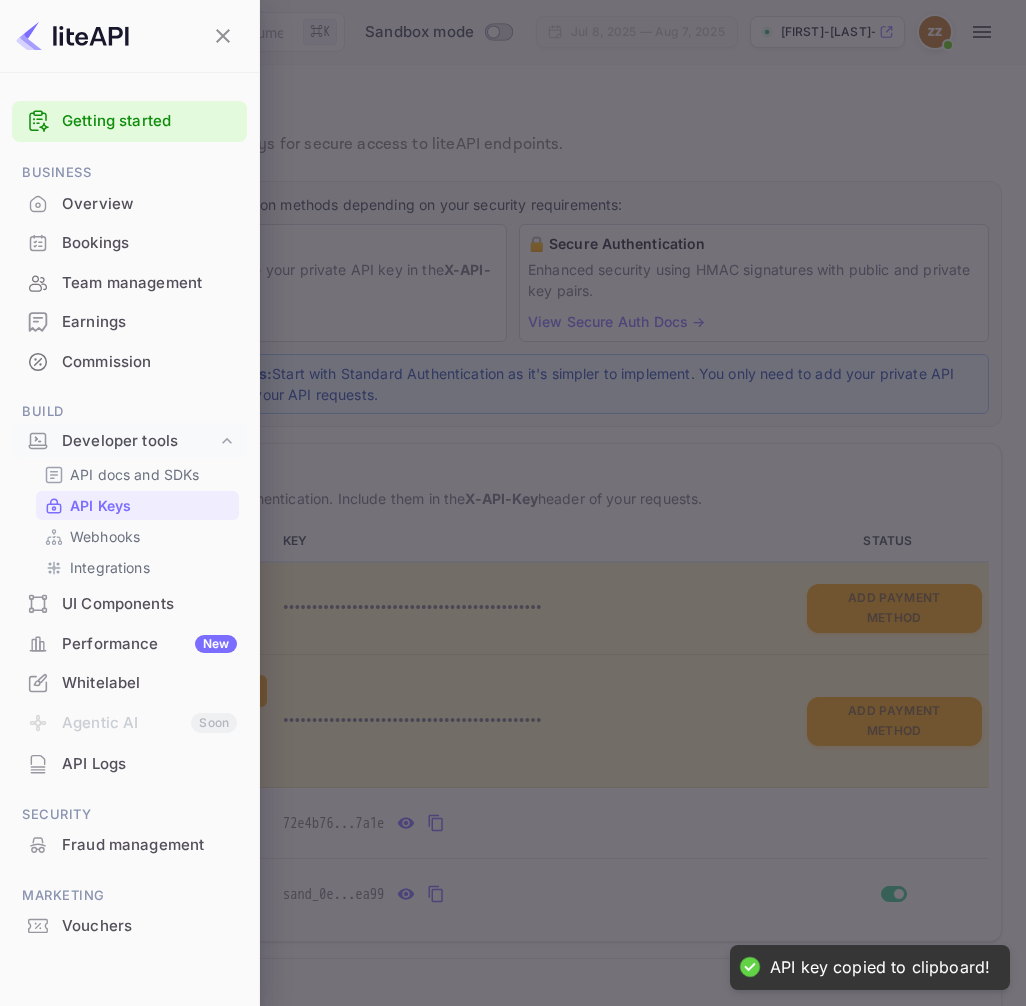 click on "Commission" at bounding box center [149, 362] 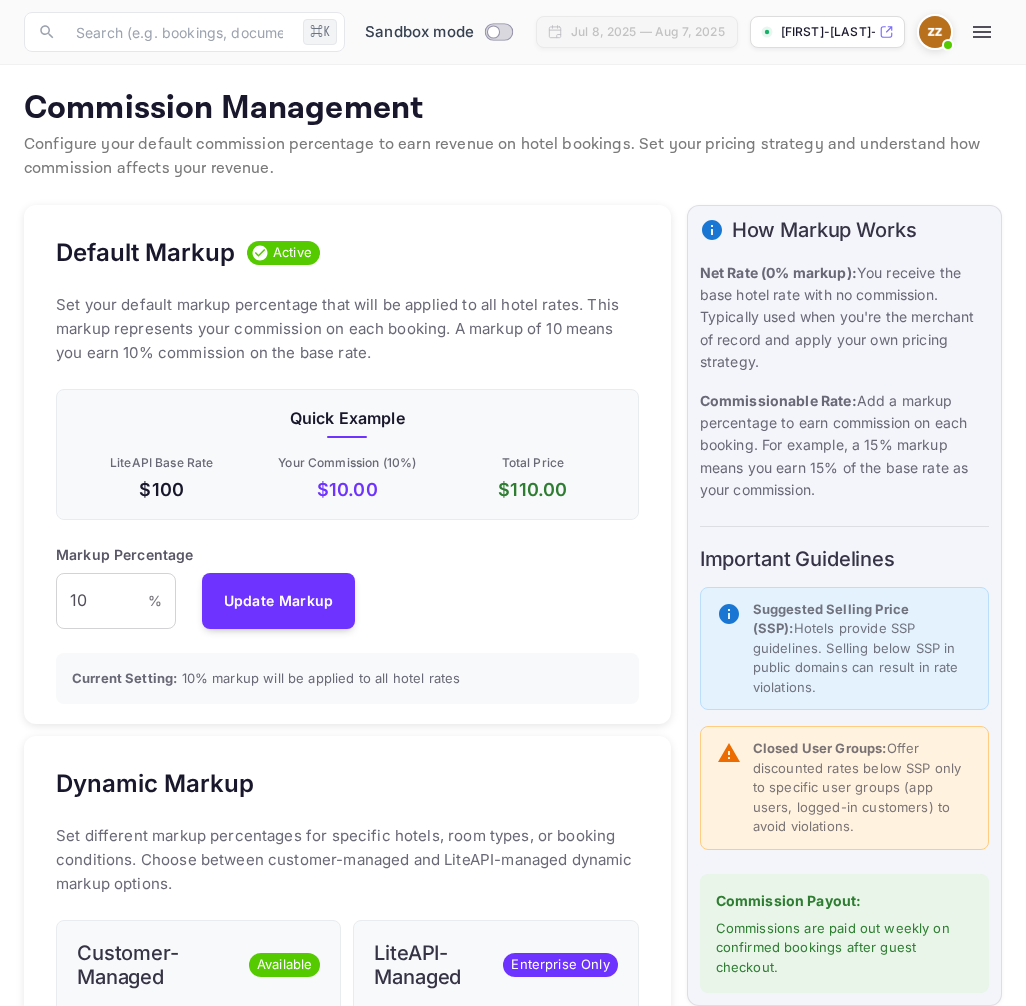 scroll, scrollTop: 1, scrollLeft: 1, axis: both 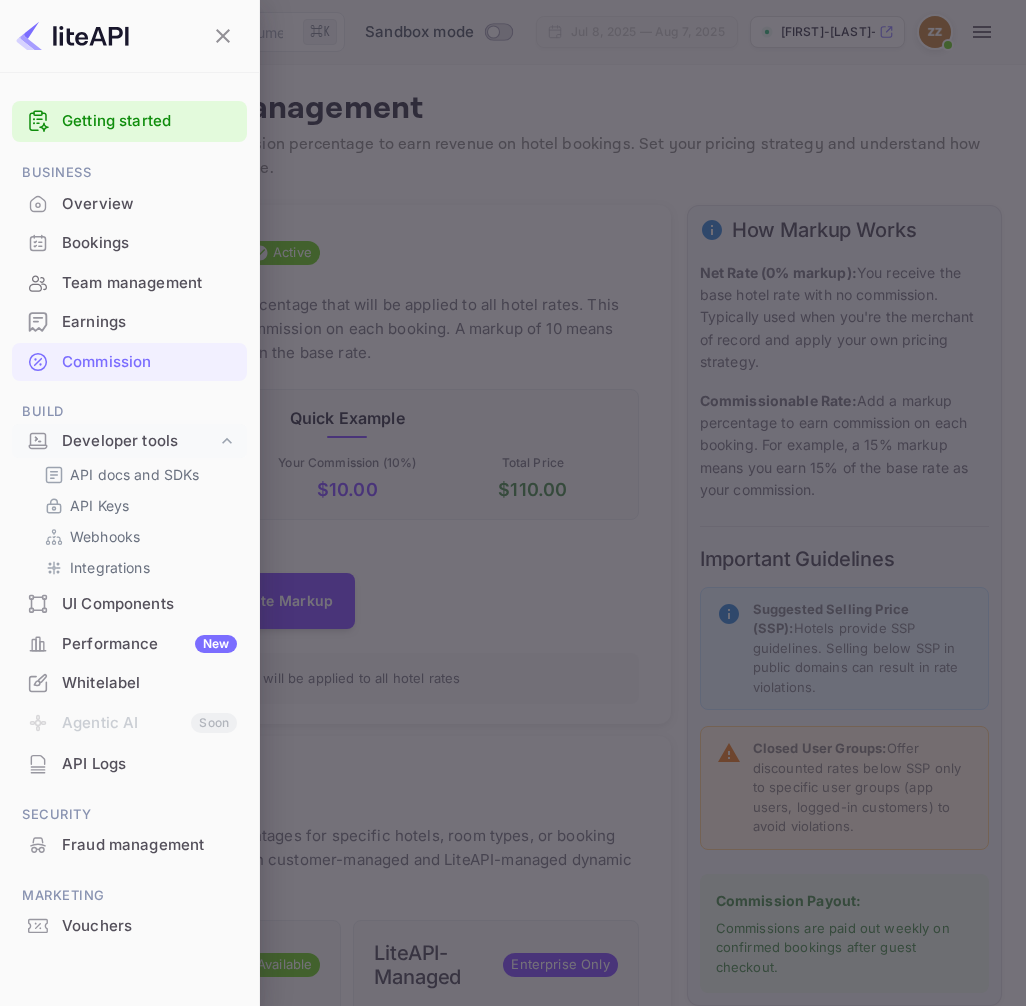 click on "Commission" at bounding box center (149, 362) 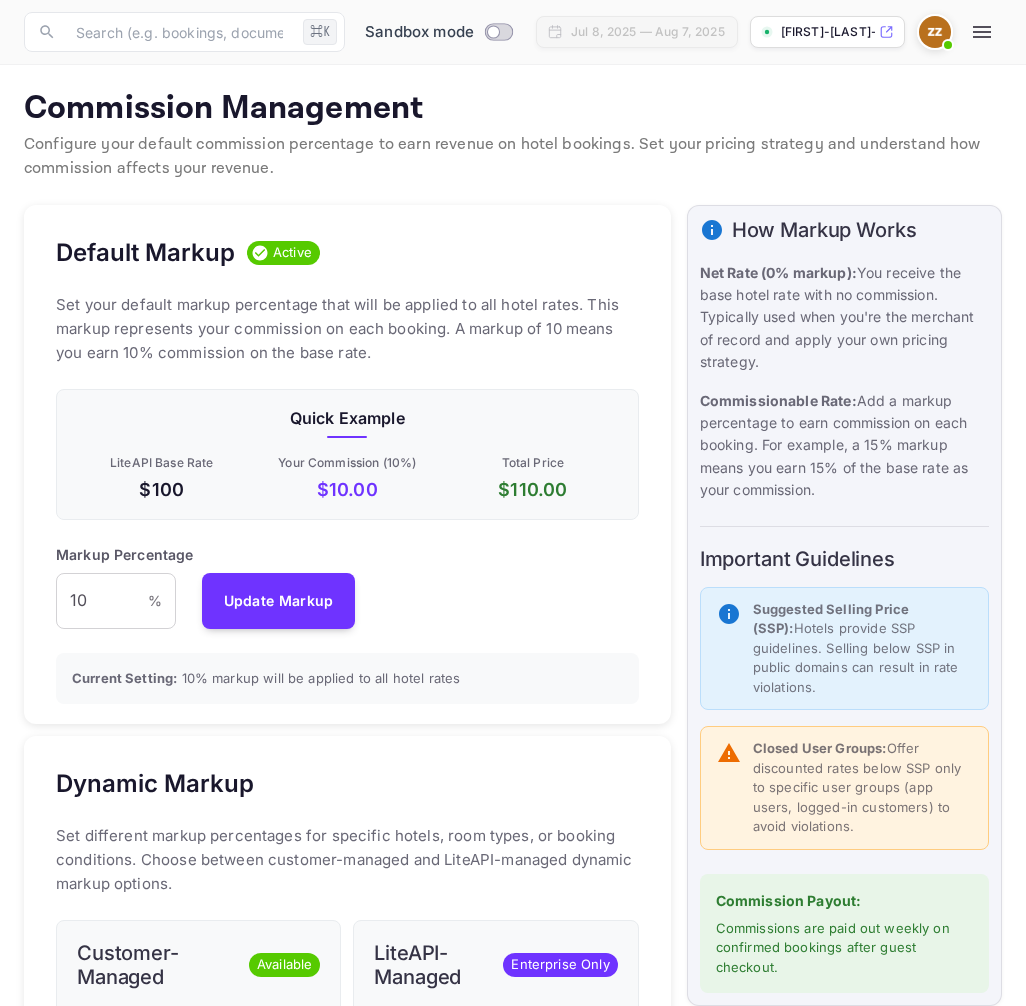 click on "Configure your default commission percentage to earn revenue on hotel bookings. Set your pricing strategy and understand how commission affects your revenue." at bounding box center (513, 157) 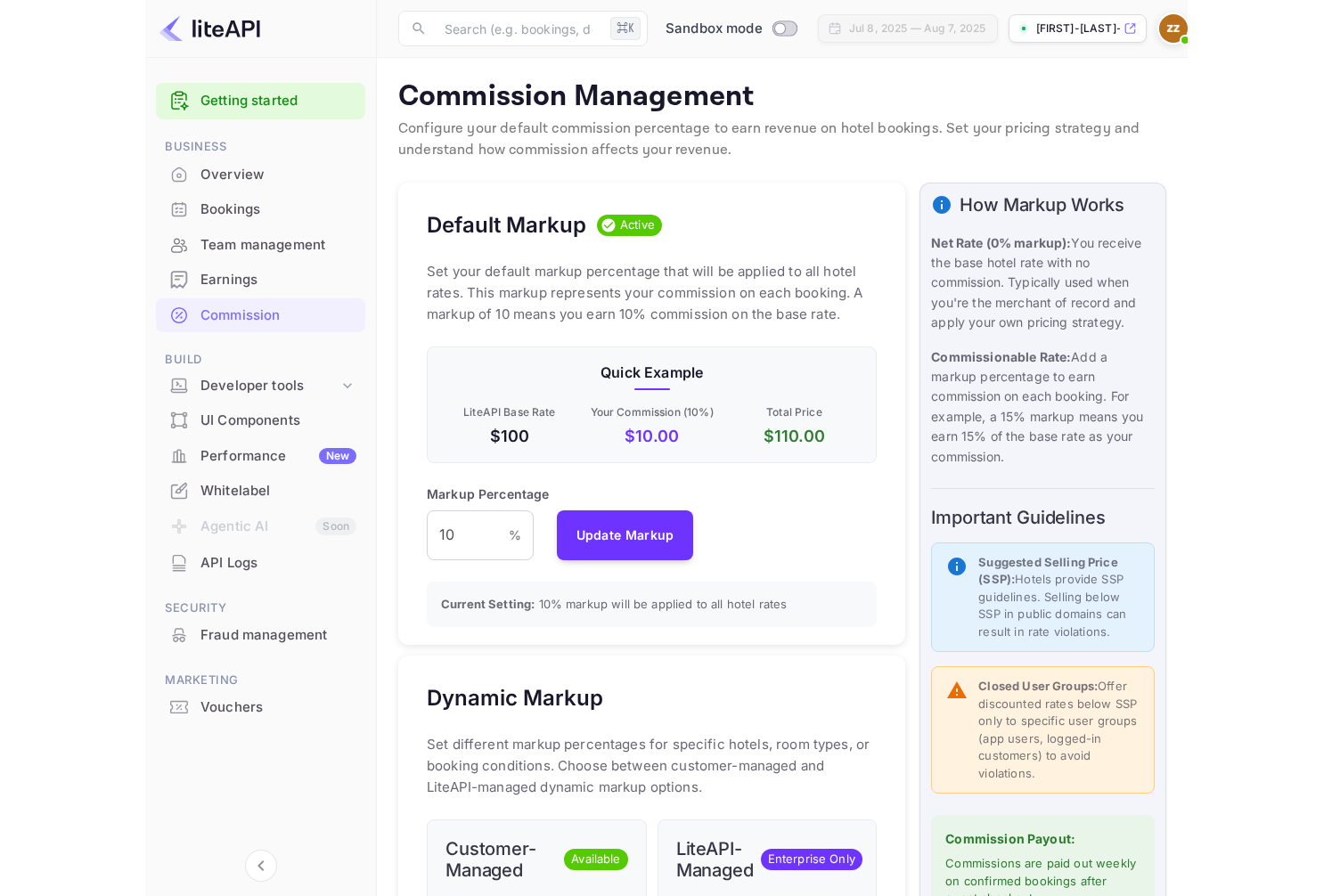 scroll, scrollTop: 1, scrollLeft: 1, axis: both 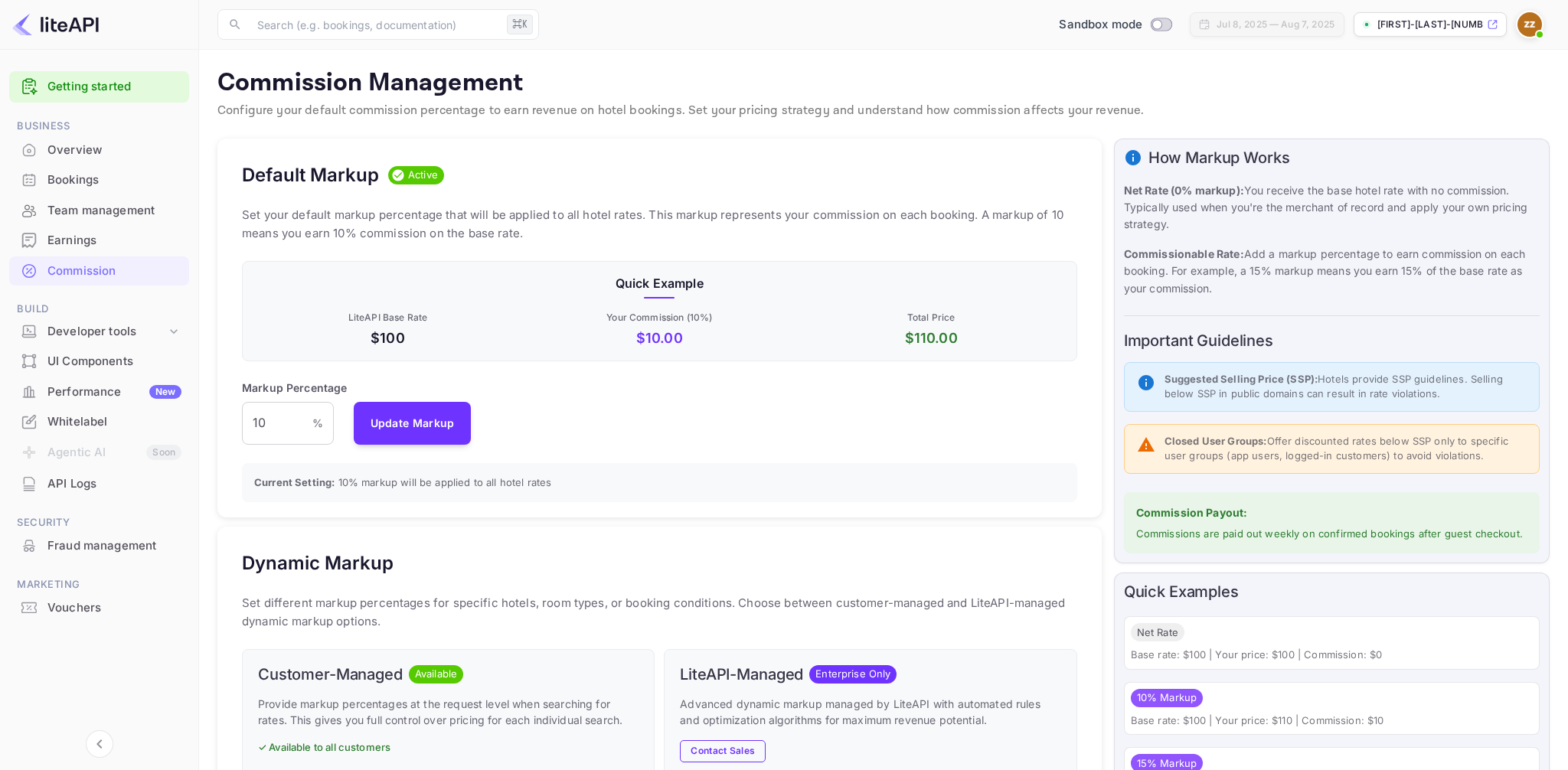 click on "Default Markup Active" at bounding box center (659, 175) 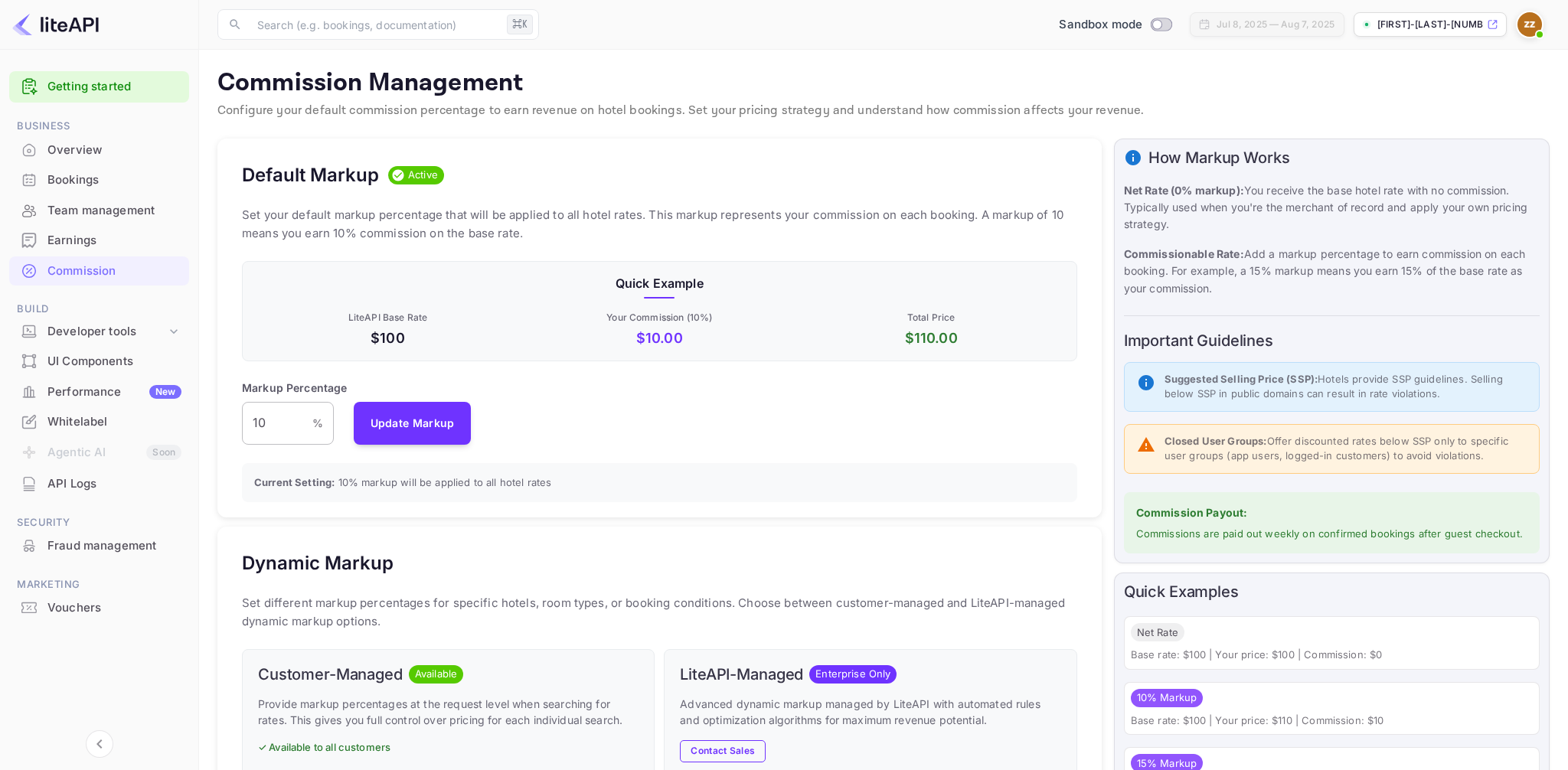 click on "10" at bounding box center (277, 423) 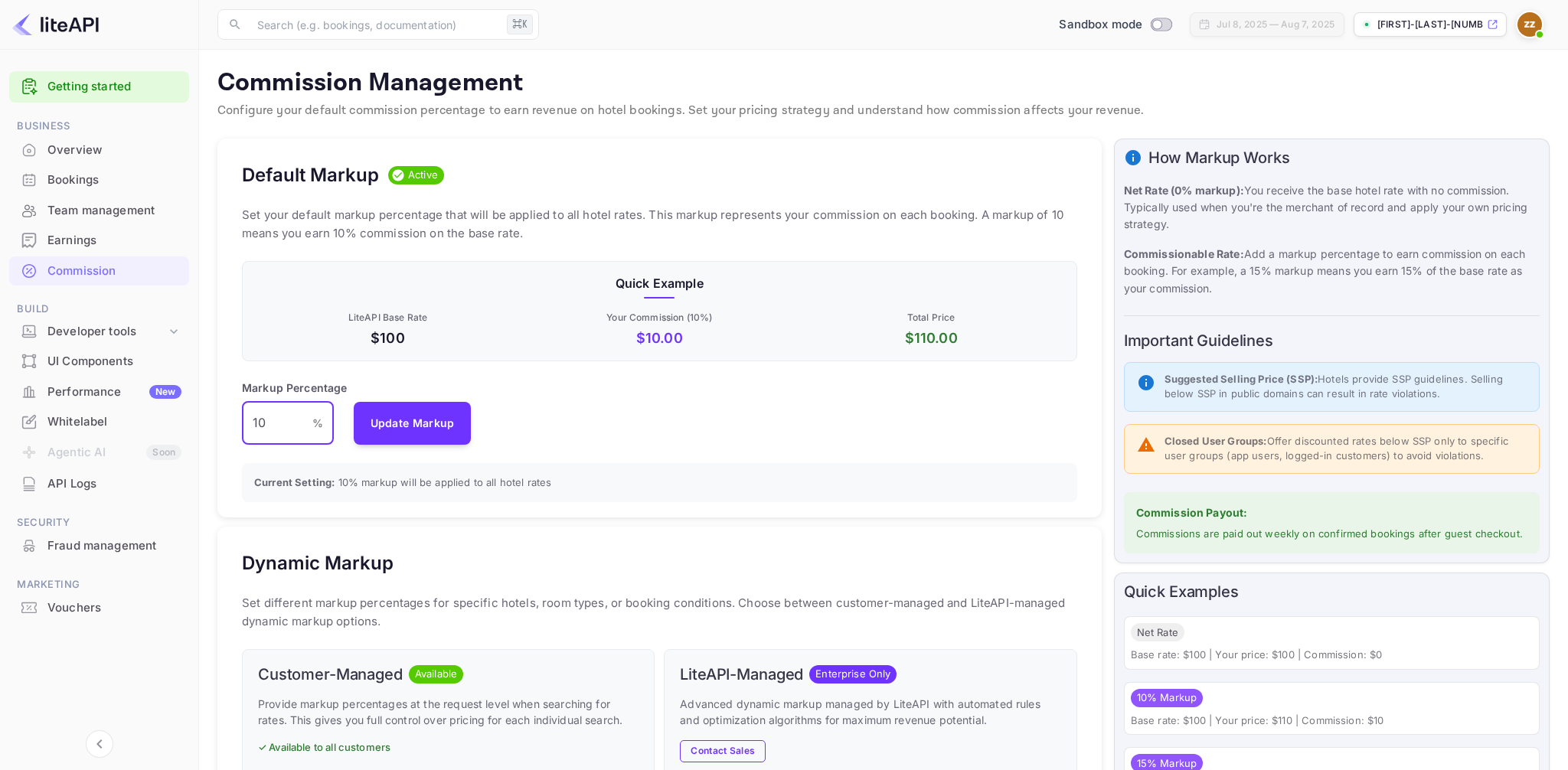 click on "Markup Percentage" at bounding box center (295, 387) 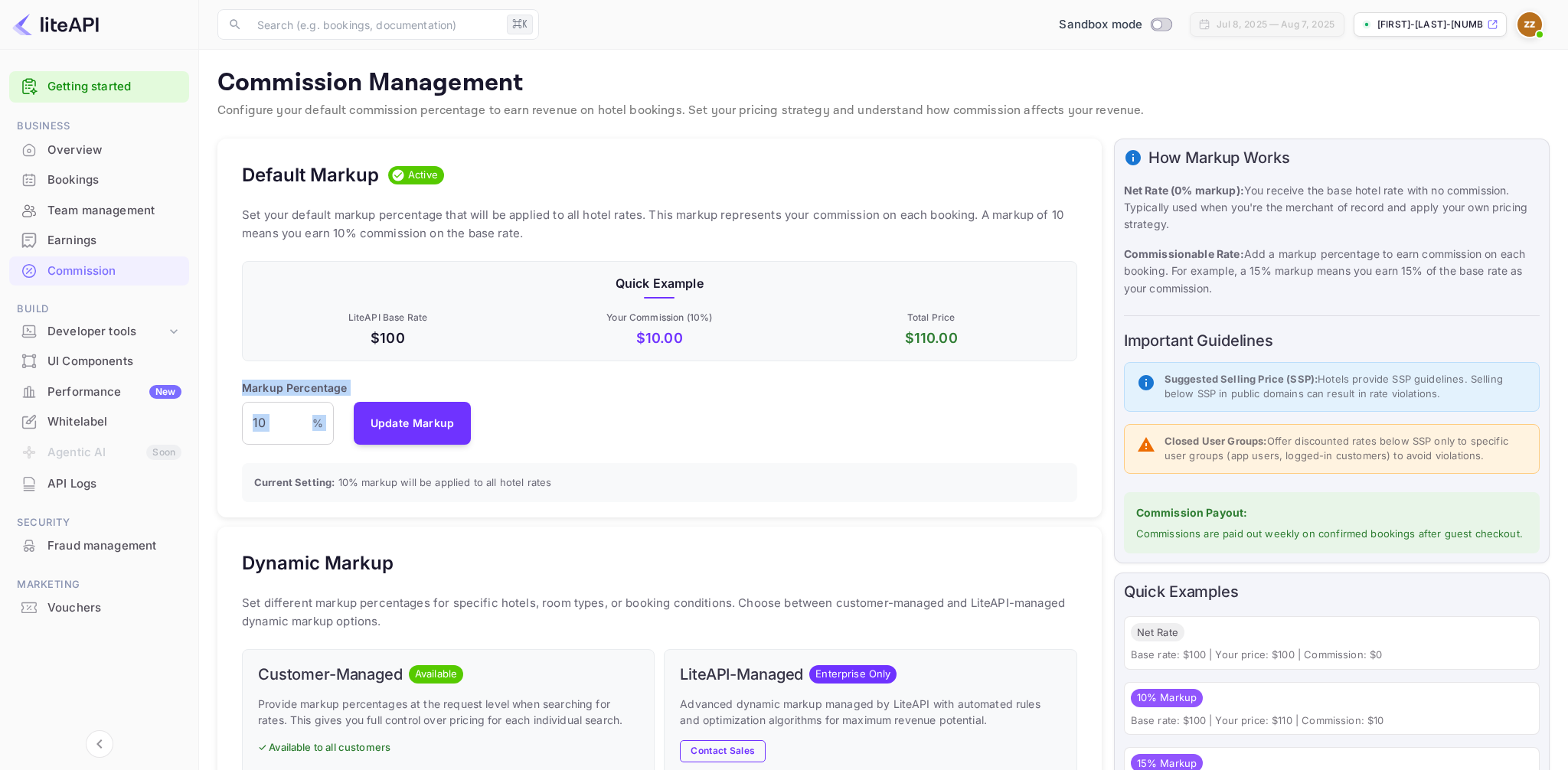 drag, startPoint x: 235, startPoint y: 388, endPoint x: 408, endPoint y: 388, distance: 173 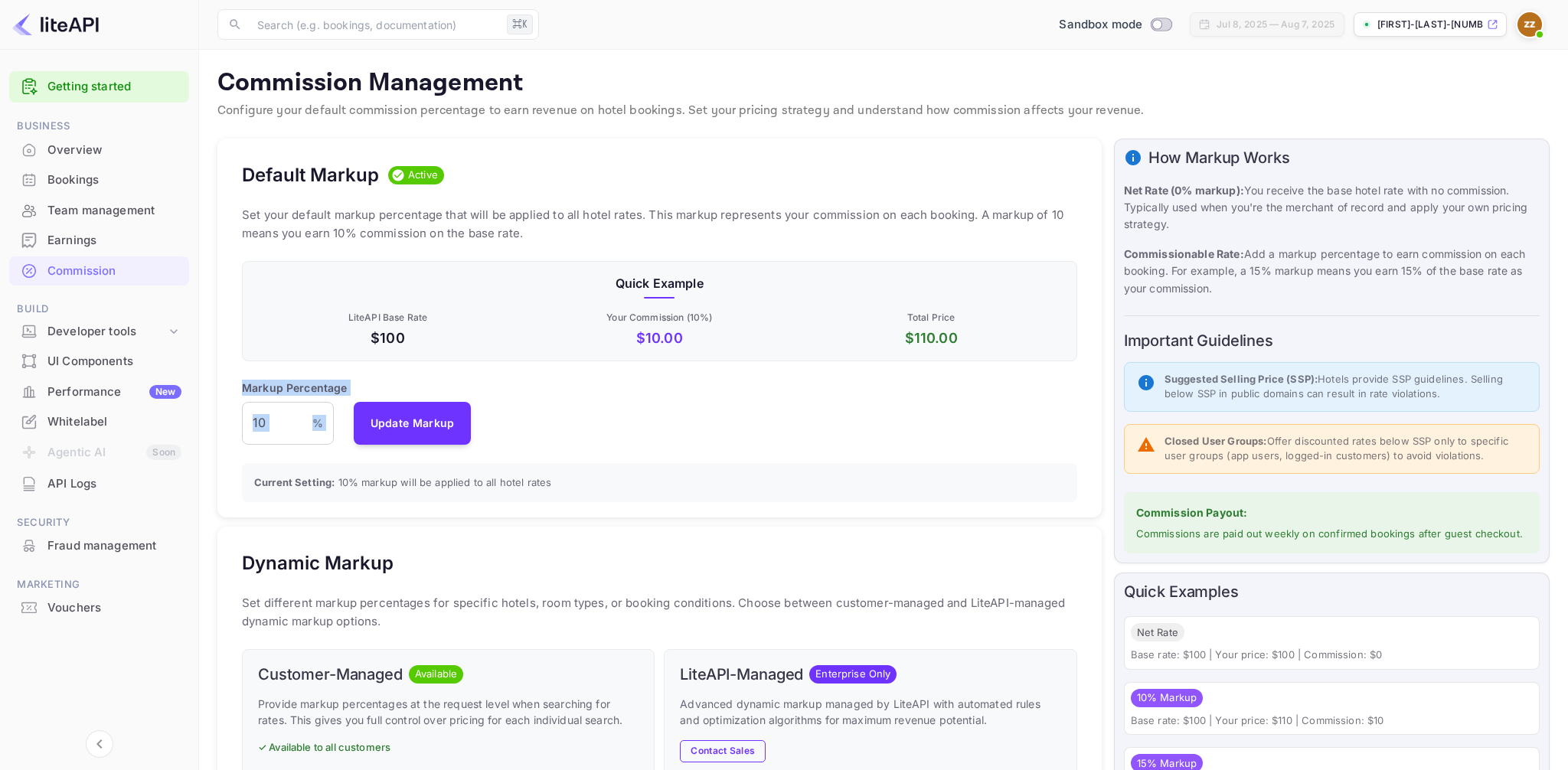 click on "Default Markup Active Set your default markup percentage that will be applied to all hotel rates. This markup represents your commission on each booking. A markup of 10 means you earn 10% commission on the base rate. Quick Example LiteAPI Base Rate $100 Your Commission ( 10 %) $ 10.00 Total Price $ 110.00 Markup Percentage 10 % ​ Update Markup Current Setting:   10 % markup will be applied to all hotel rates" at bounding box center [659, 328] 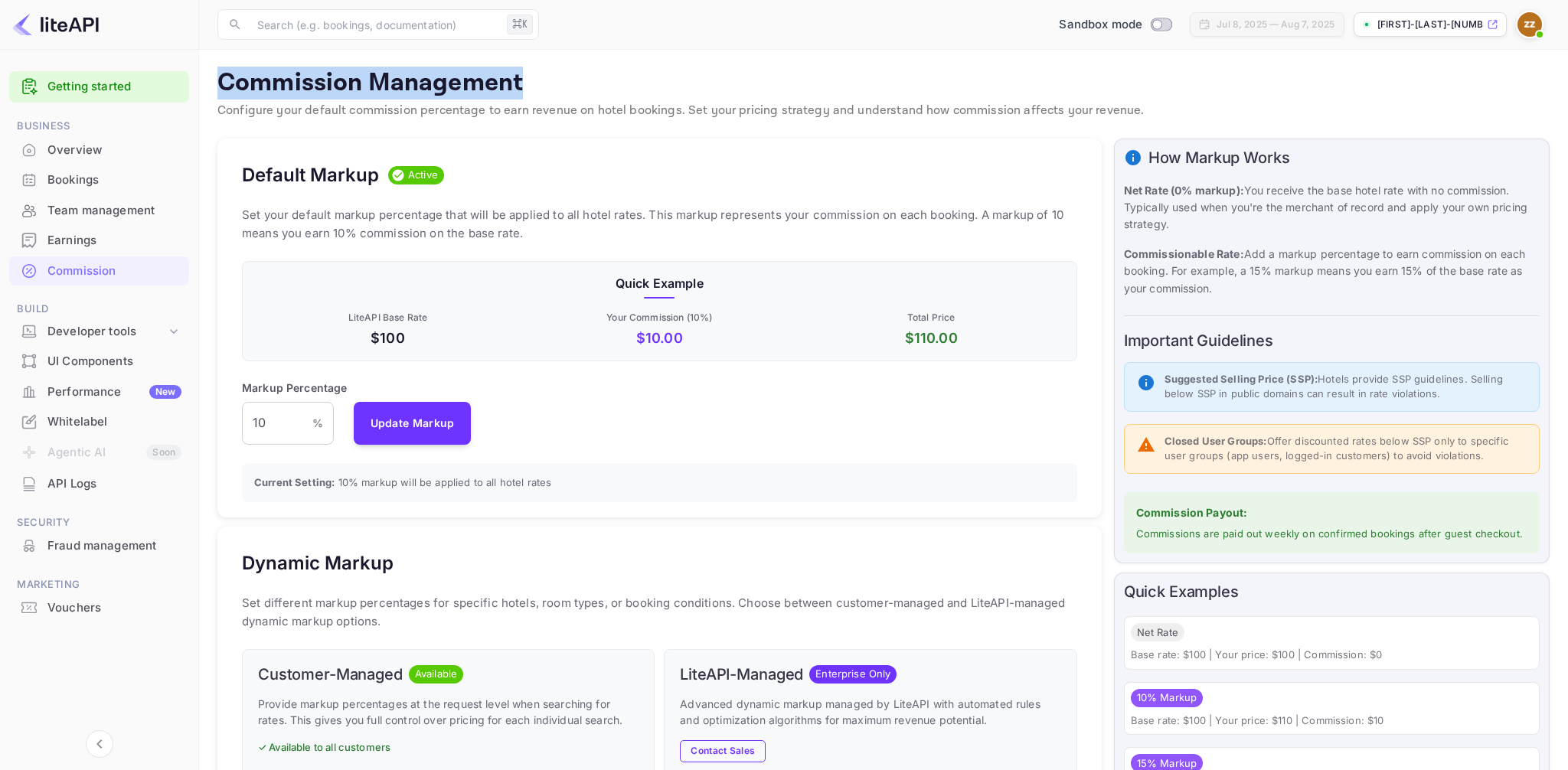 drag, startPoint x: 222, startPoint y: 85, endPoint x: 600, endPoint y: 93, distance: 378.08465 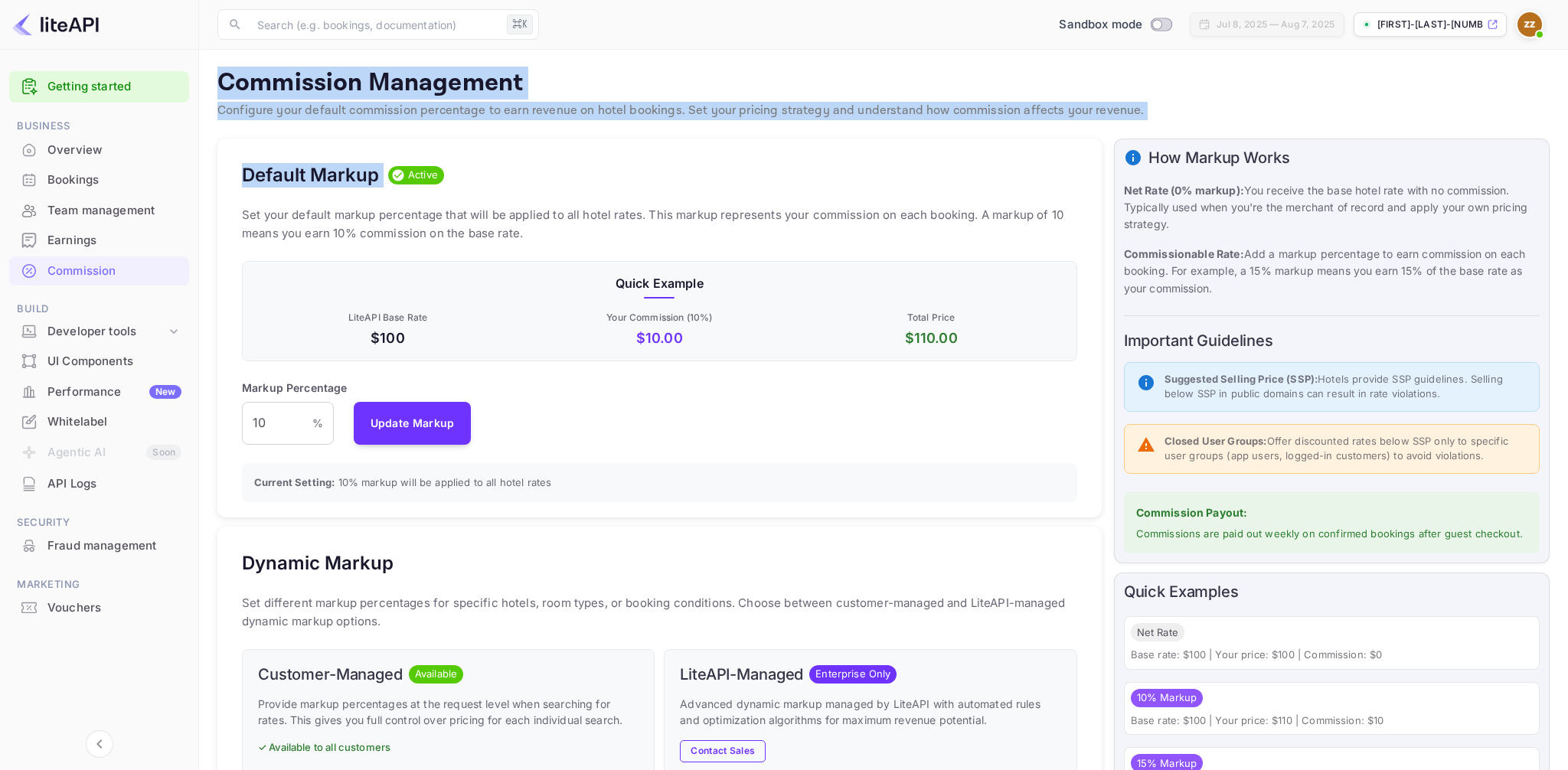 drag, startPoint x: 214, startPoint y: 77, endPoint x: 620, endPoint y: 126, distance: 408.94621 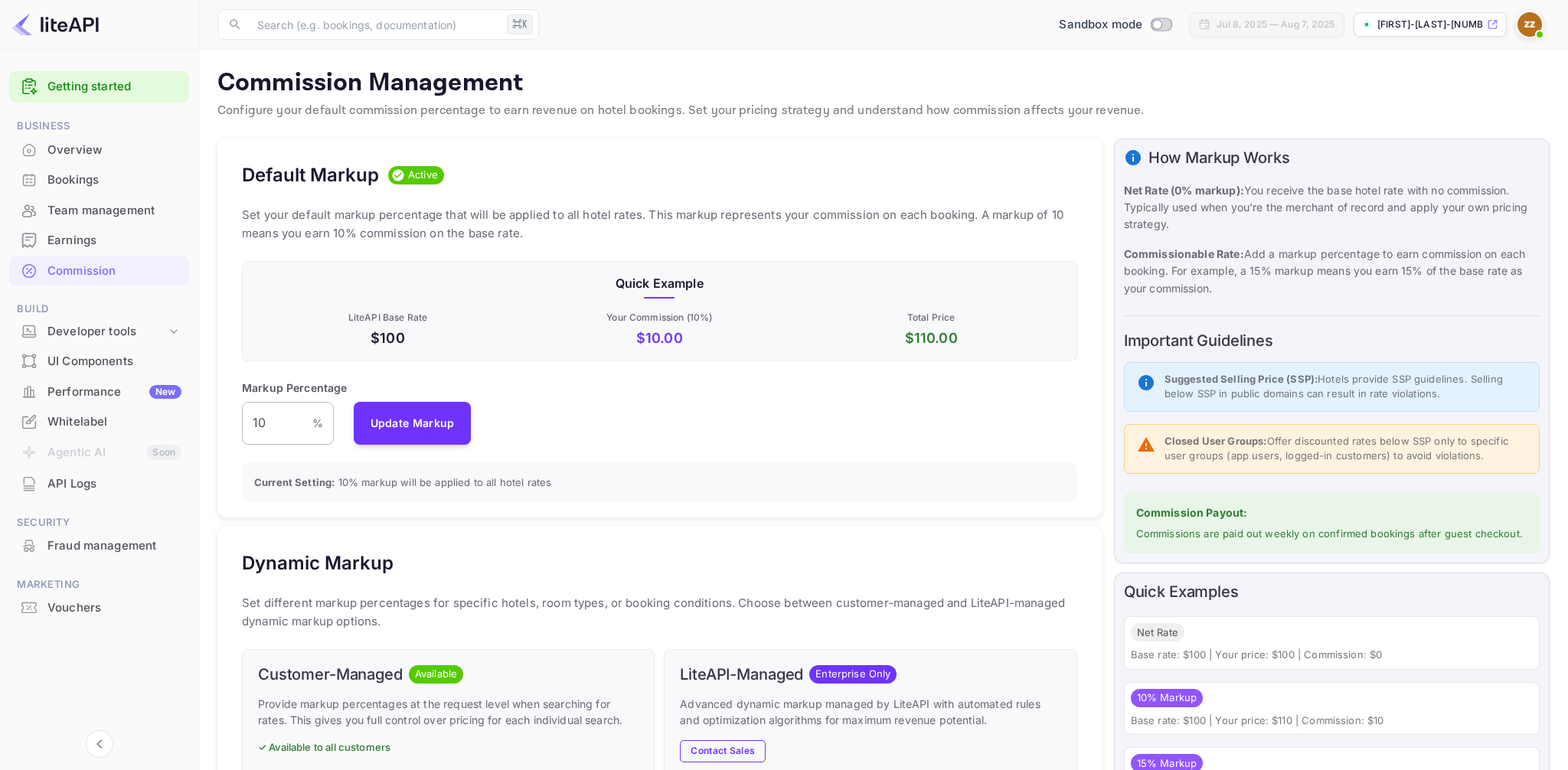click on "10" at bounding box center (277, 423) 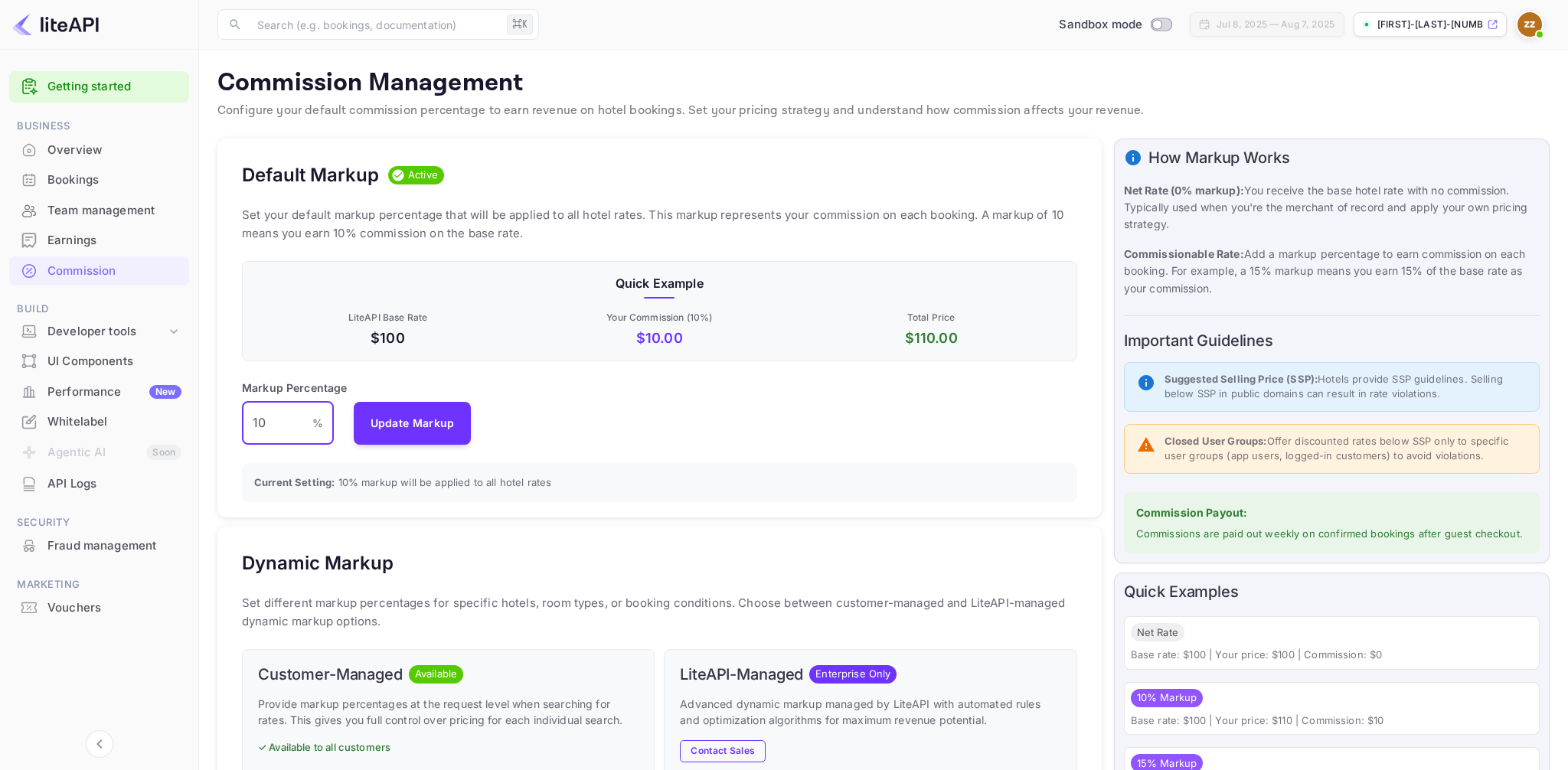 click on "10" at bounding box center (277, 423) 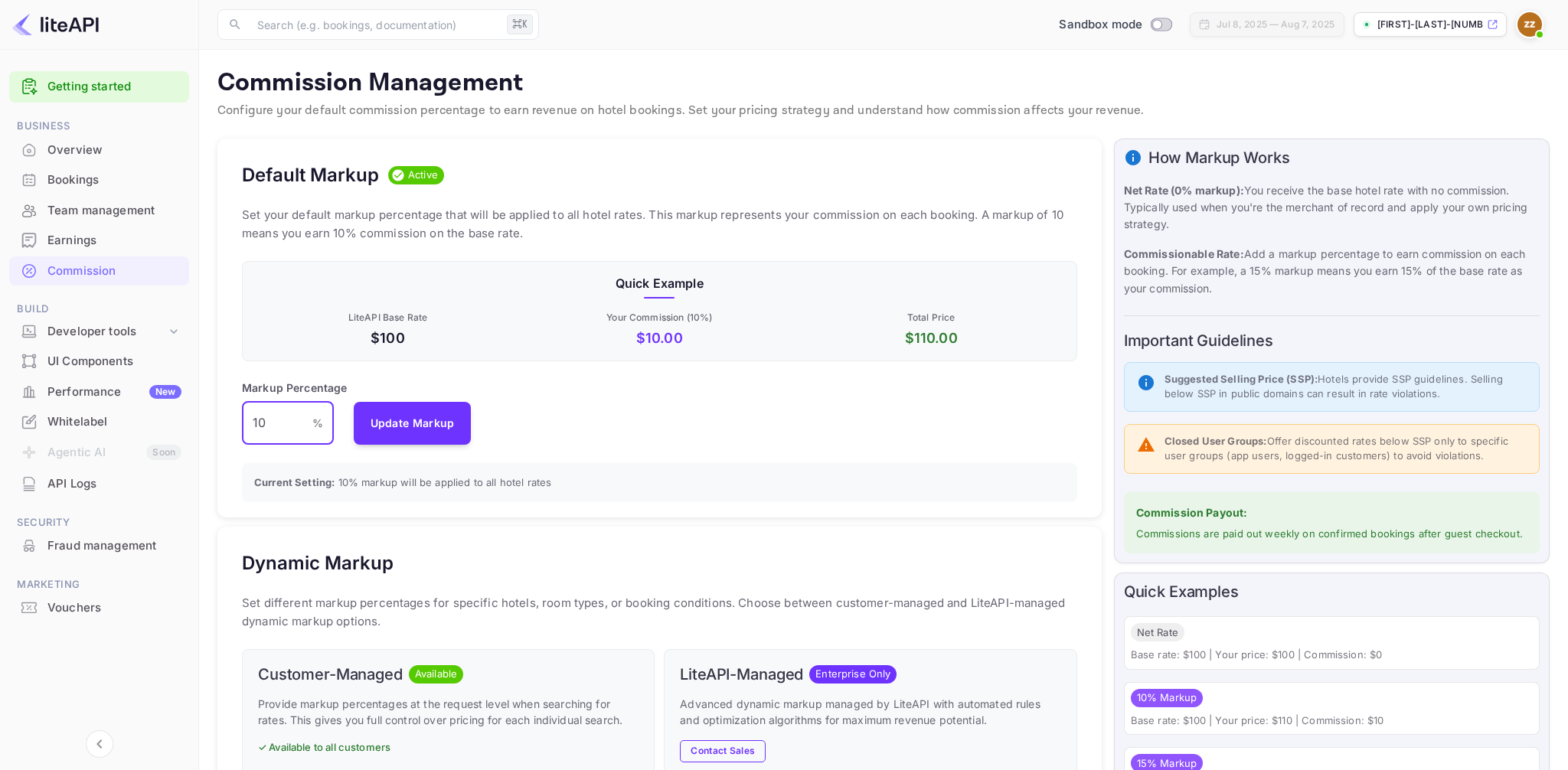 click on "10" at bounding box center (277, 423) 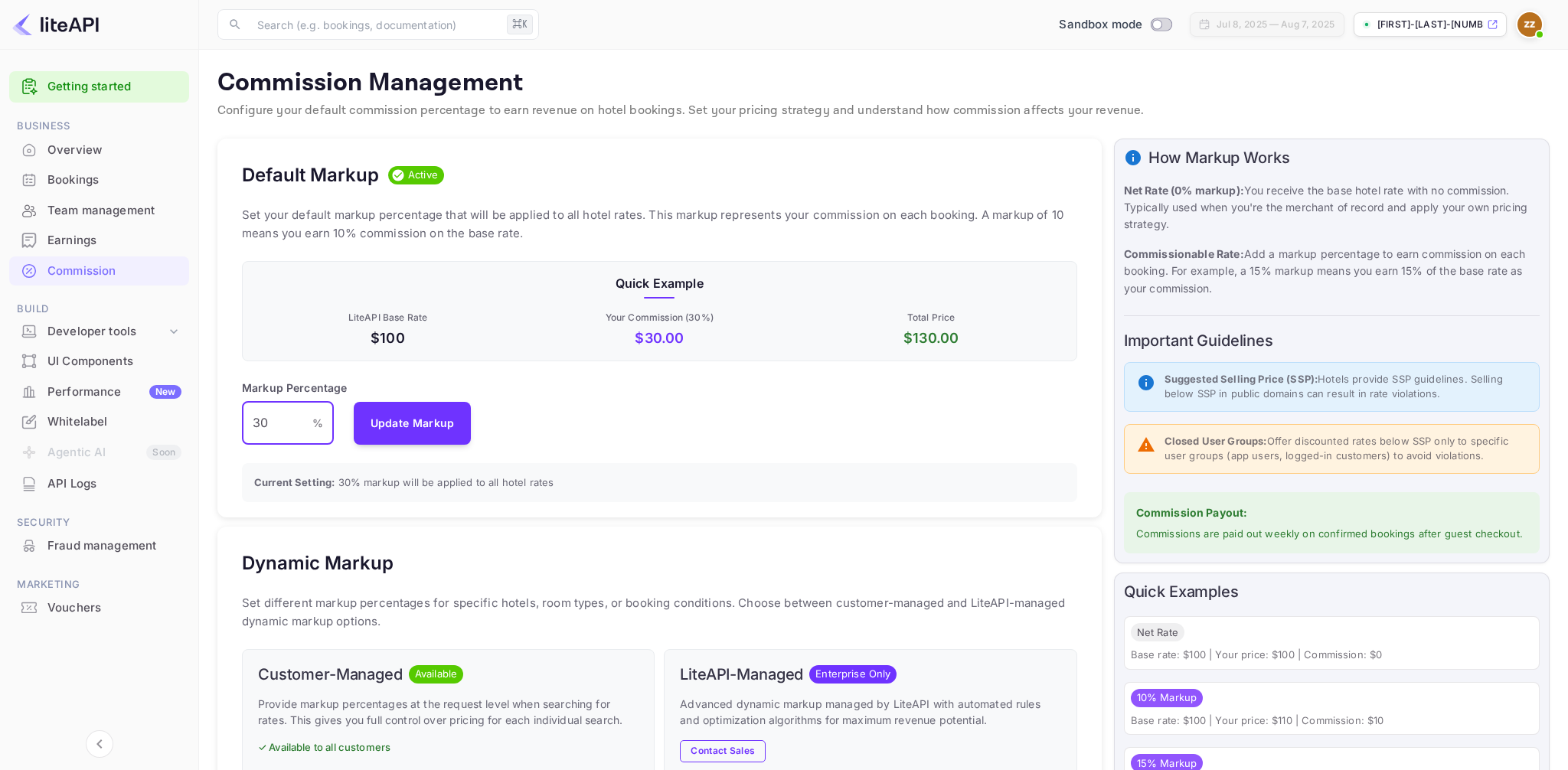 type on "30" 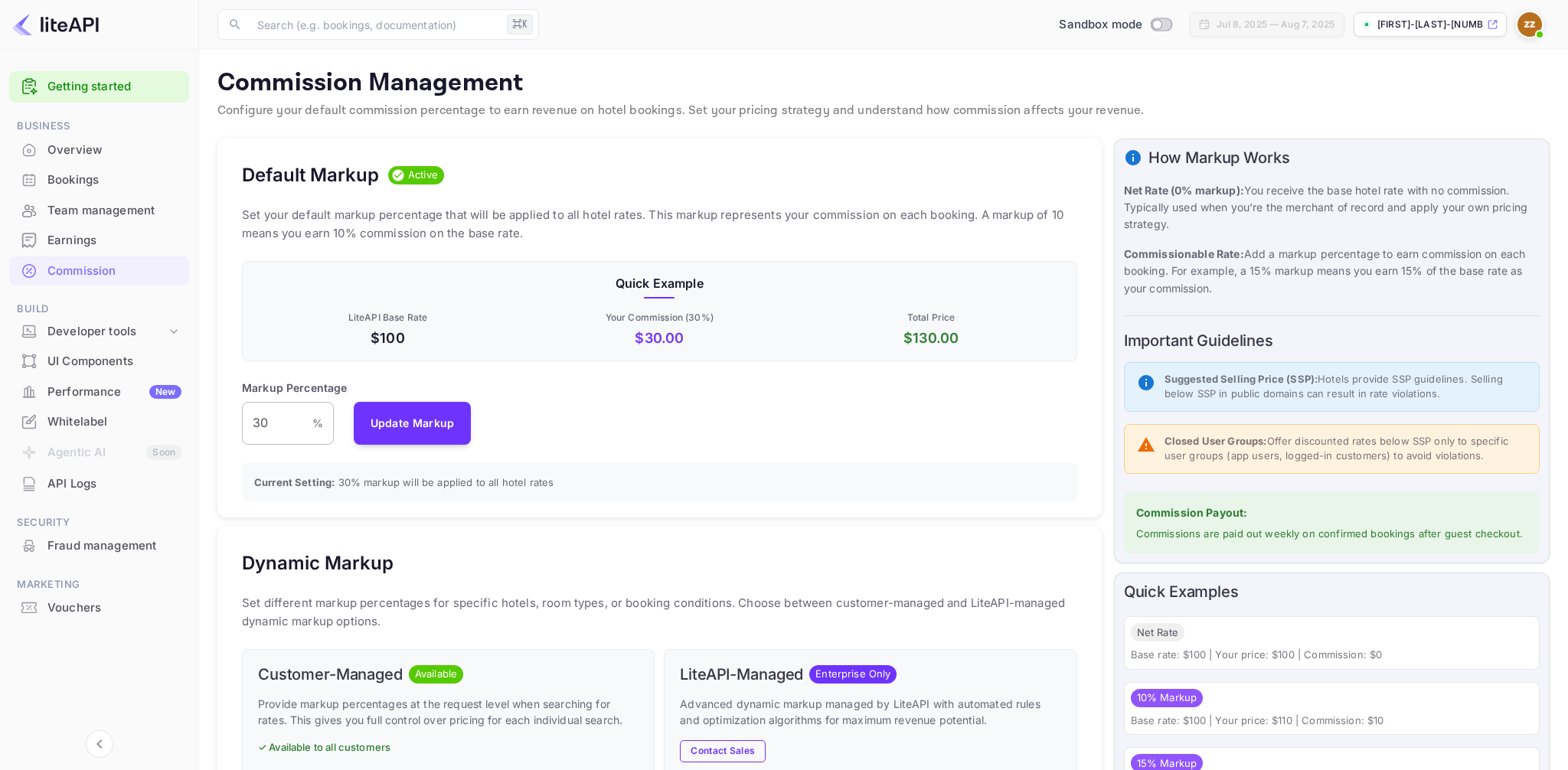 click on "30" at bounding box center (277, 423) 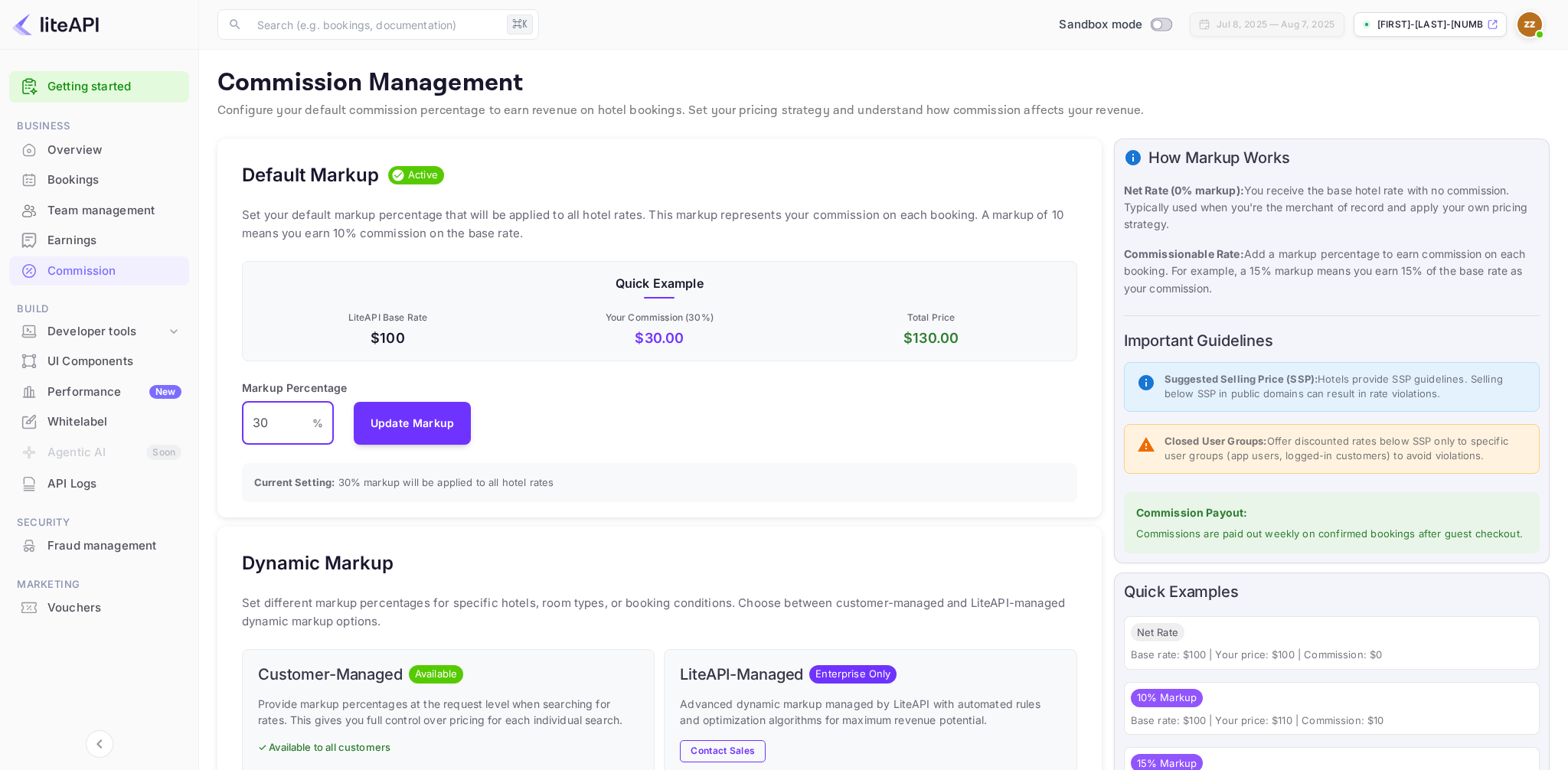 click on "30" at bounding box center [277, 423] 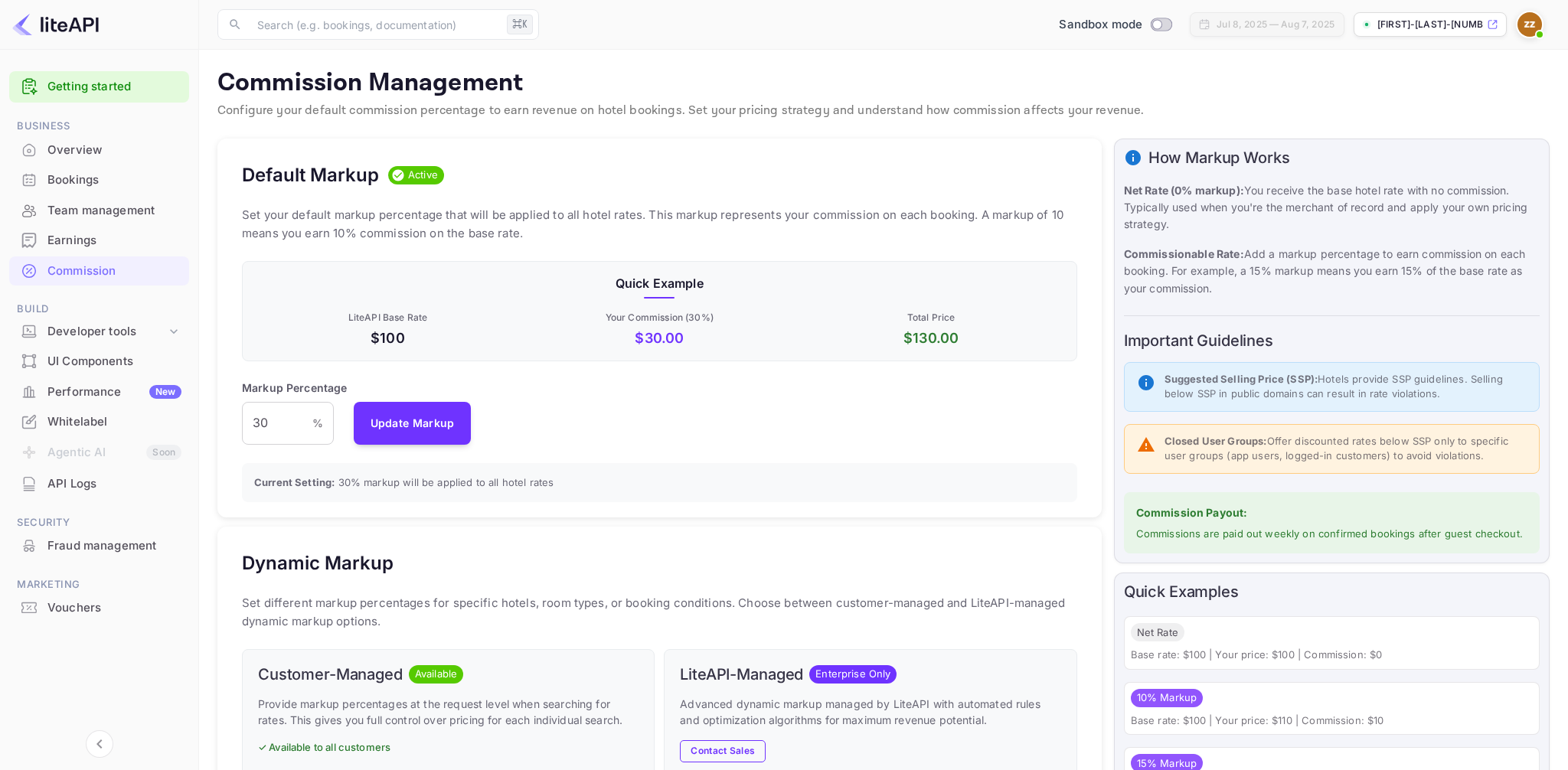 click on "Markup Percentage" at bounding box center [295, 387] 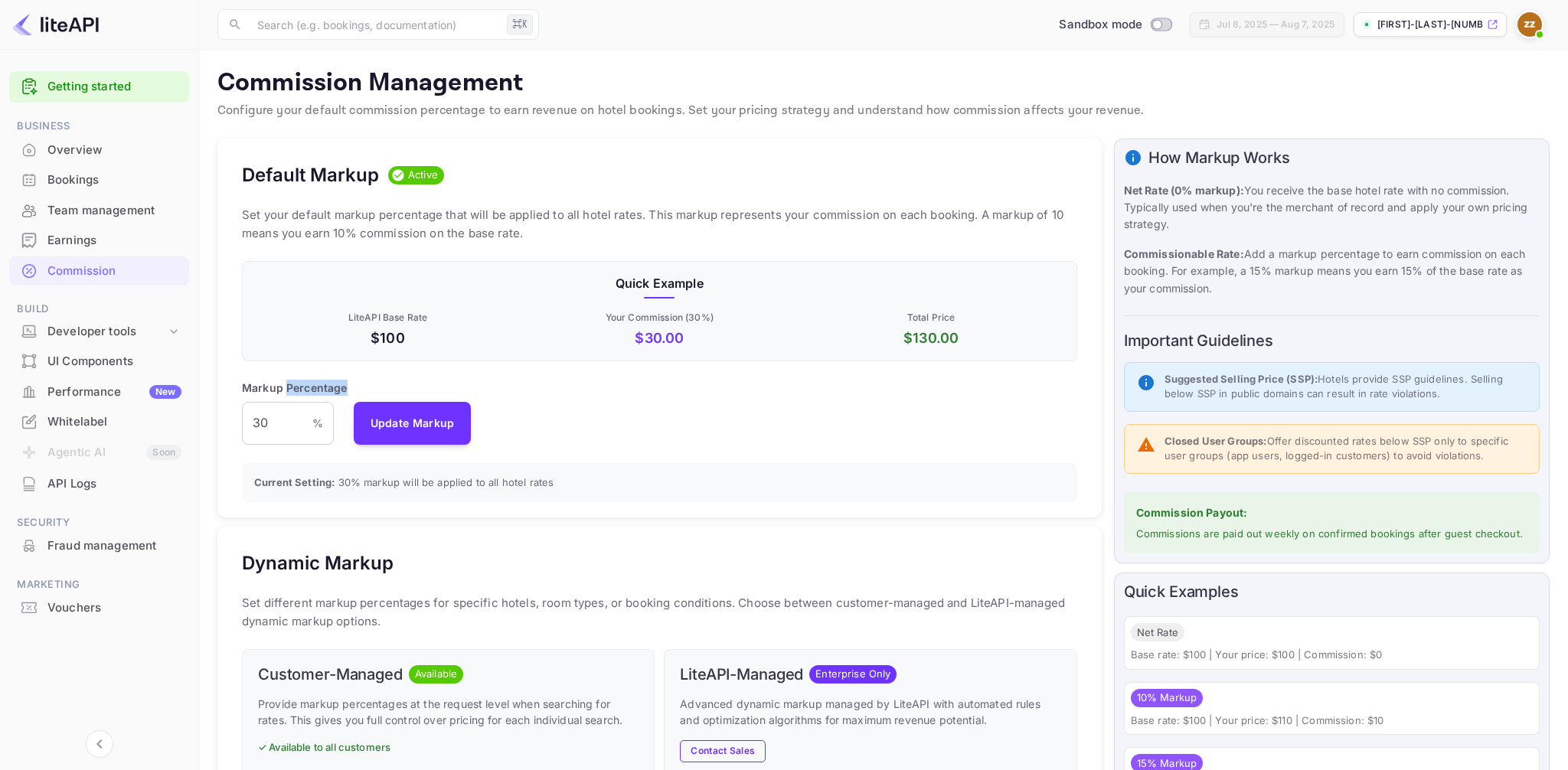 click on "Markup Percentage" at bounding box center [295, 387] 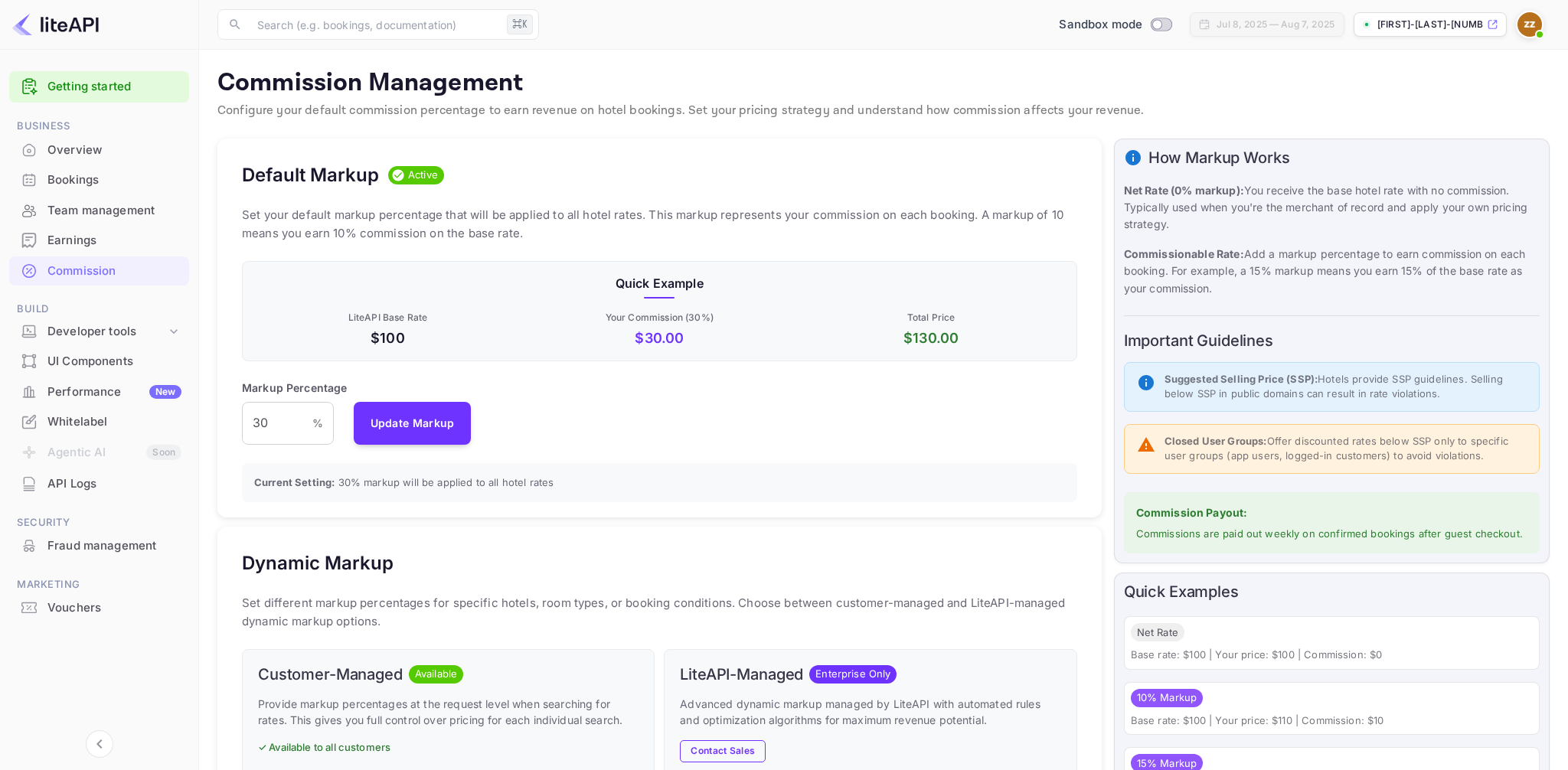 click on "Markup Percentage" at bounding box center (295, 387) 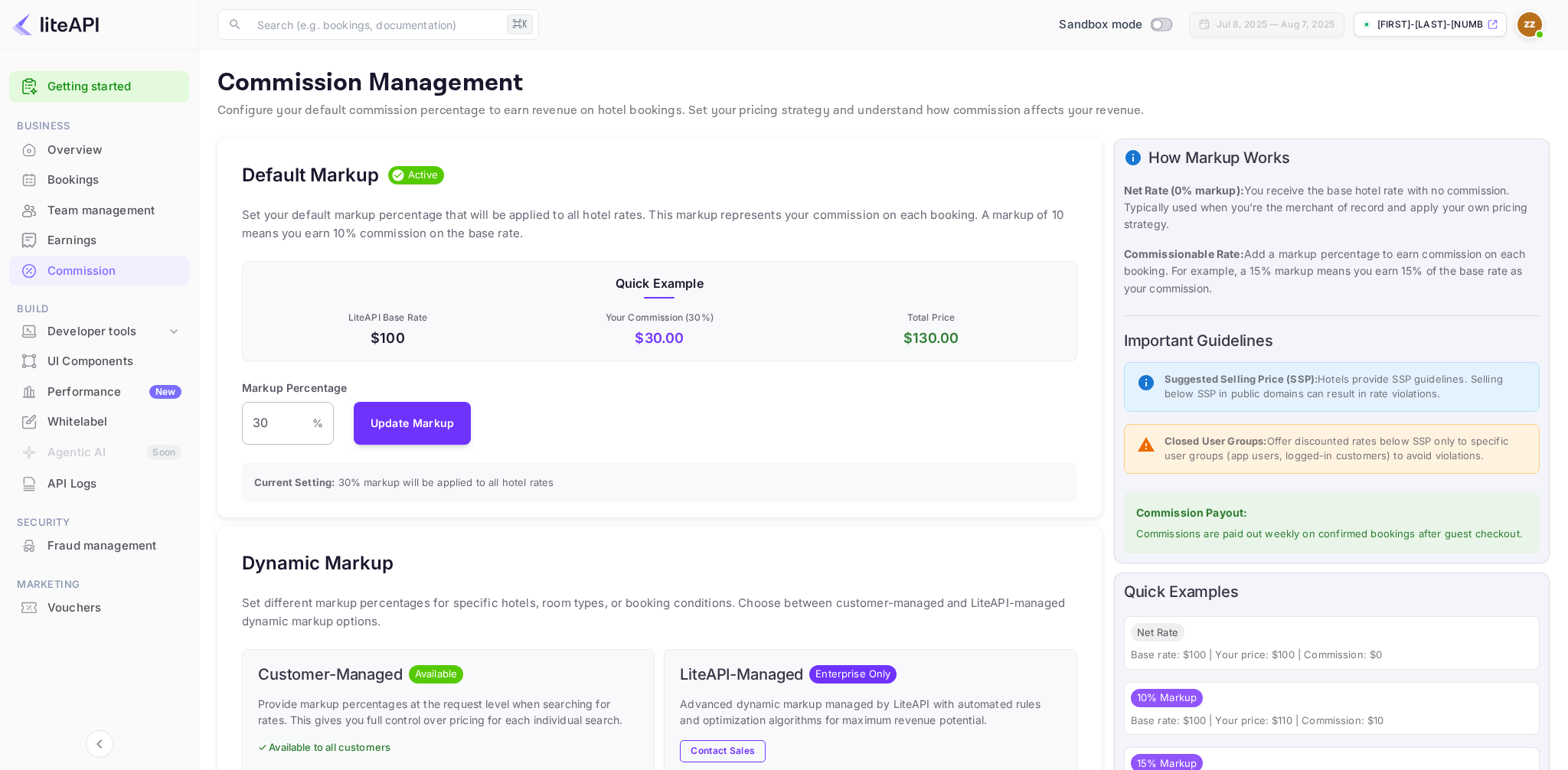 click on "30" at bounding box center (277, 423) 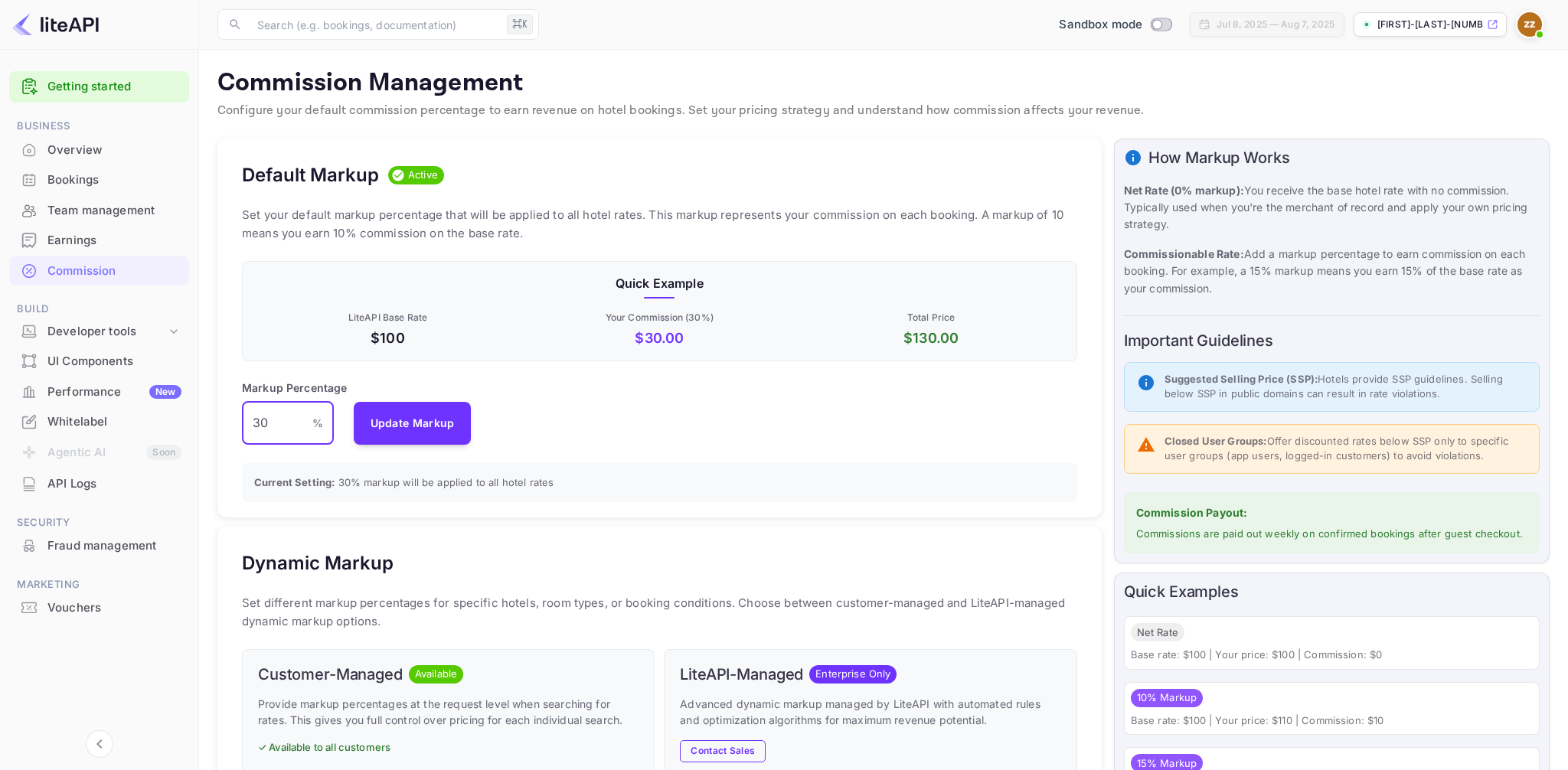 click on "30" at bounding box center [277, 423] 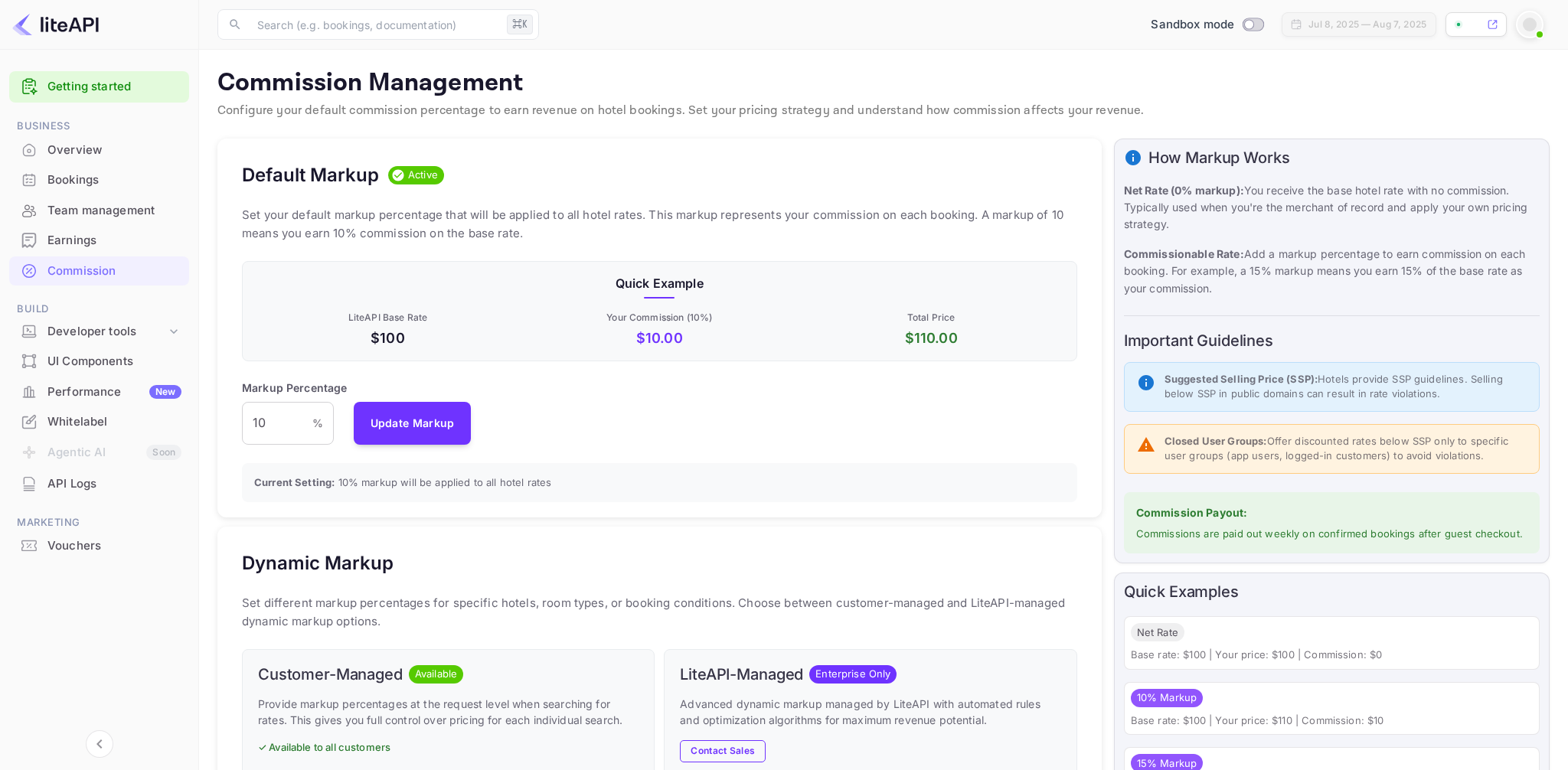 scroll, scrollTop: 0, scrollLeft: 0, axis: both 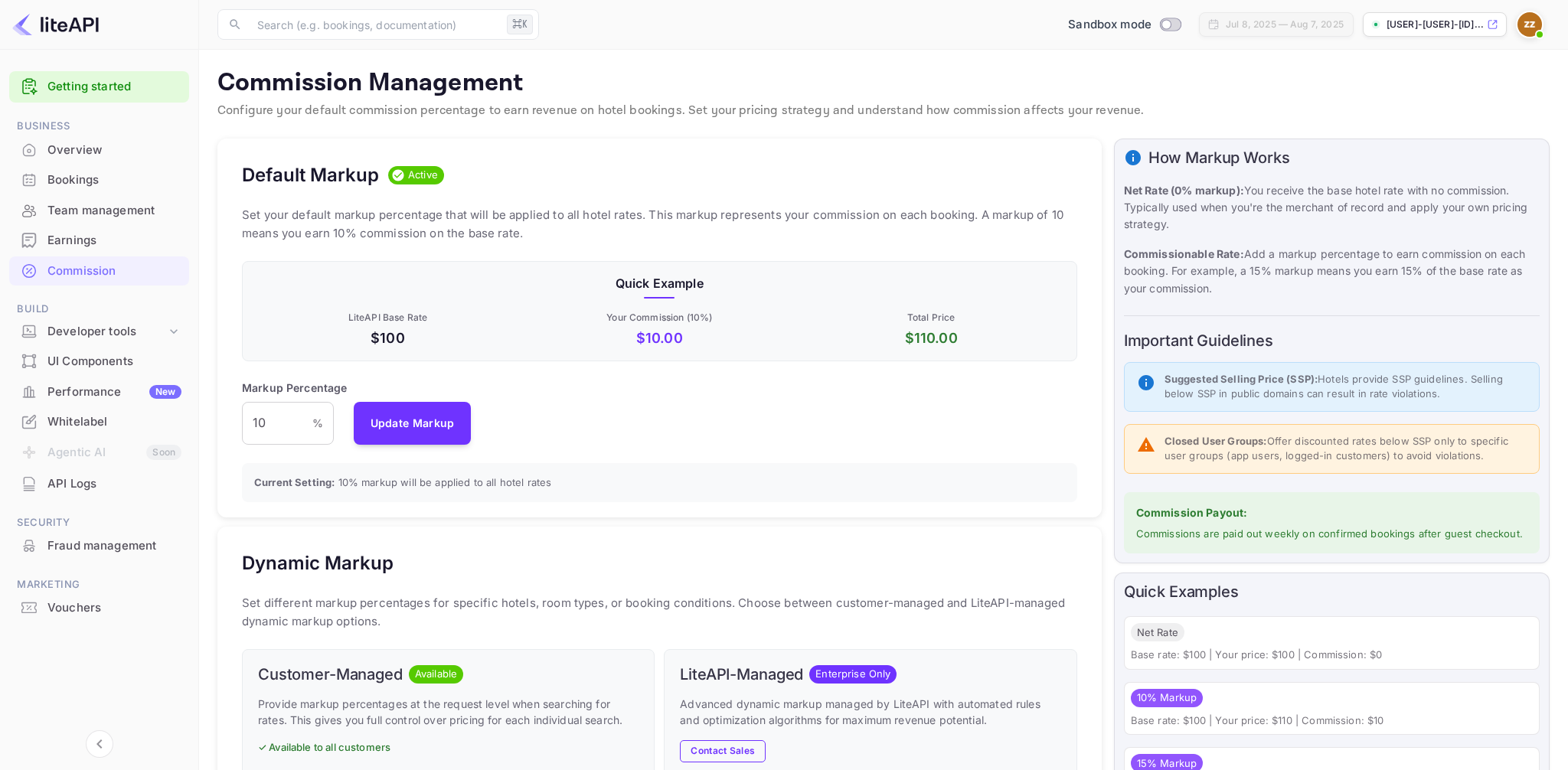 click on "Whitelabel" at bounding box center [114, 422] 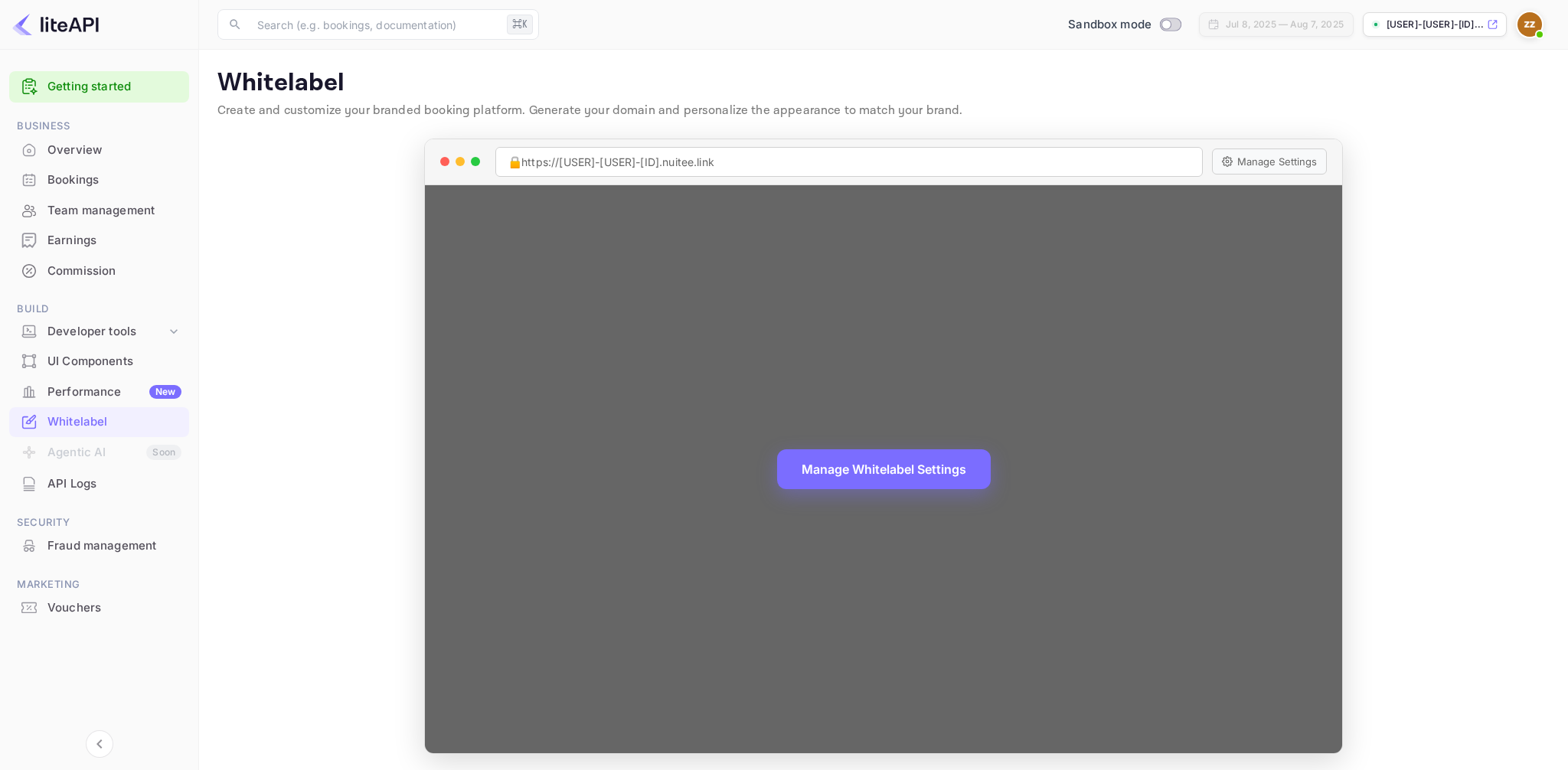 drag, startPoint x: 755, startPoint y: 159, endPoint x: 524, endPoint y: 155, distance: 231.03463 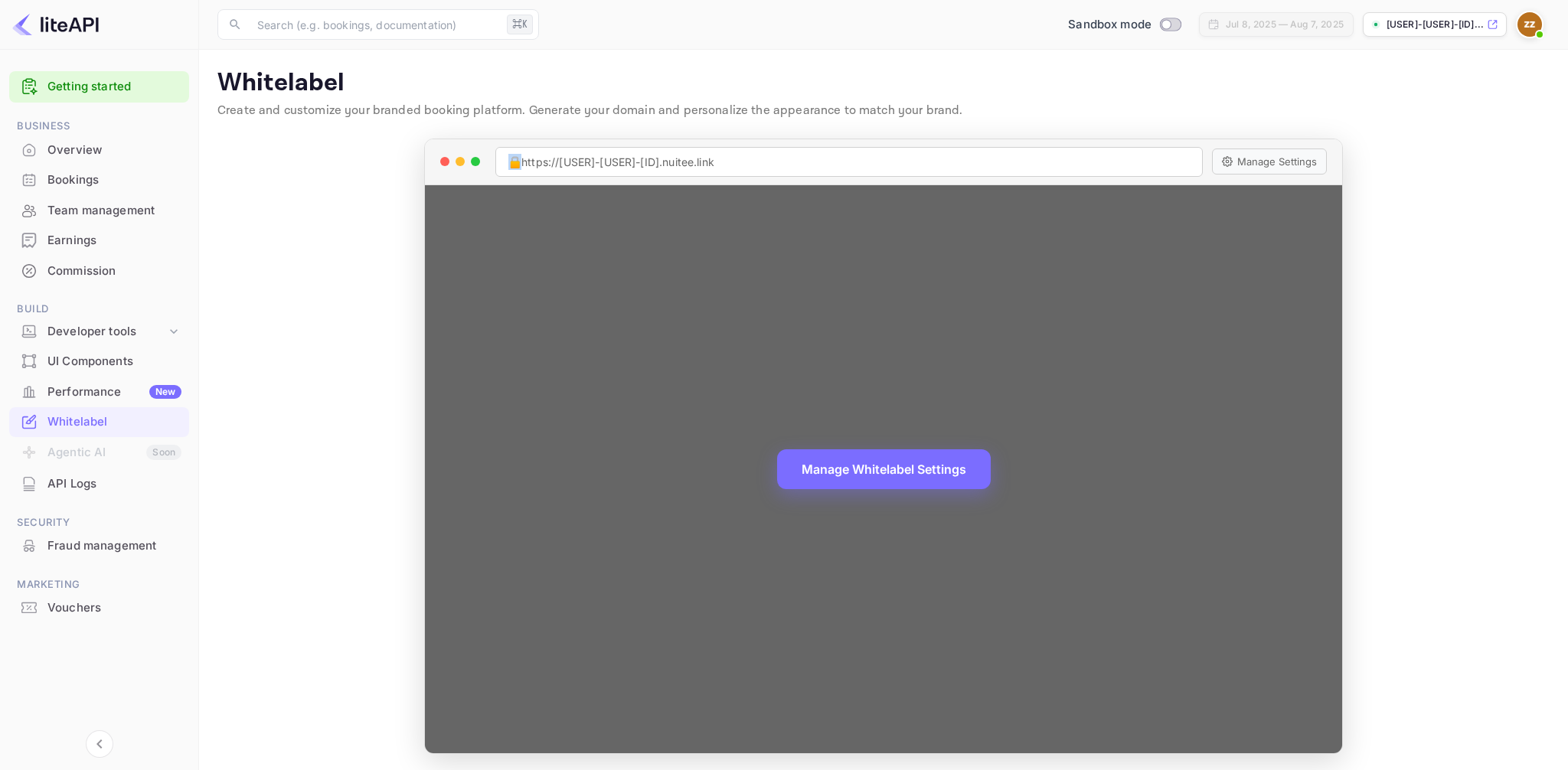 drag, startPoint x: 518, startPoint y: 160, endPoint x: 508, endPoint y: 162, distance: 10.198039 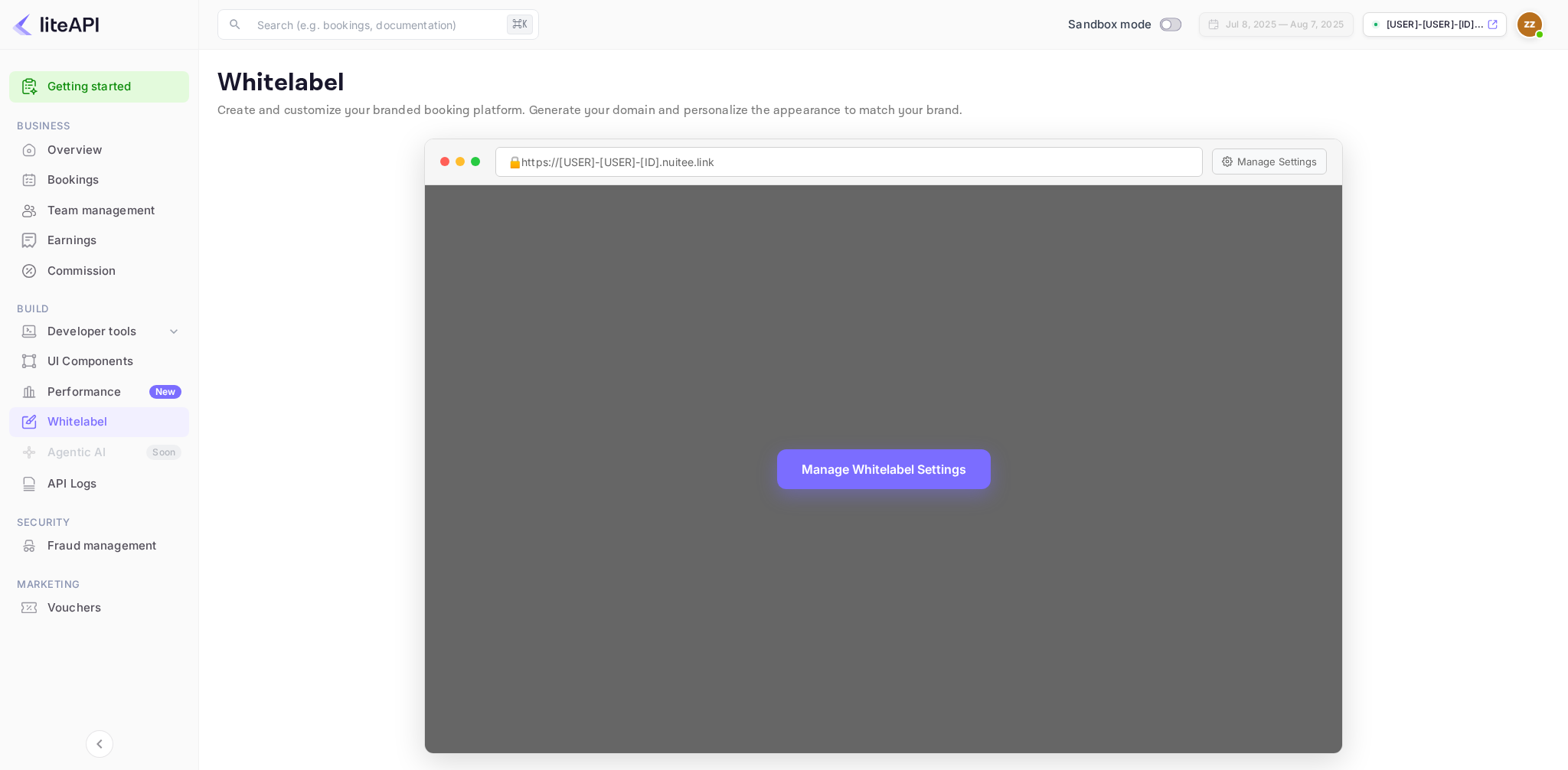 drag, startPoint x: 509, startPoint y: 165, endPoint x: 782, endPoint y: 160, distance: 273.0458 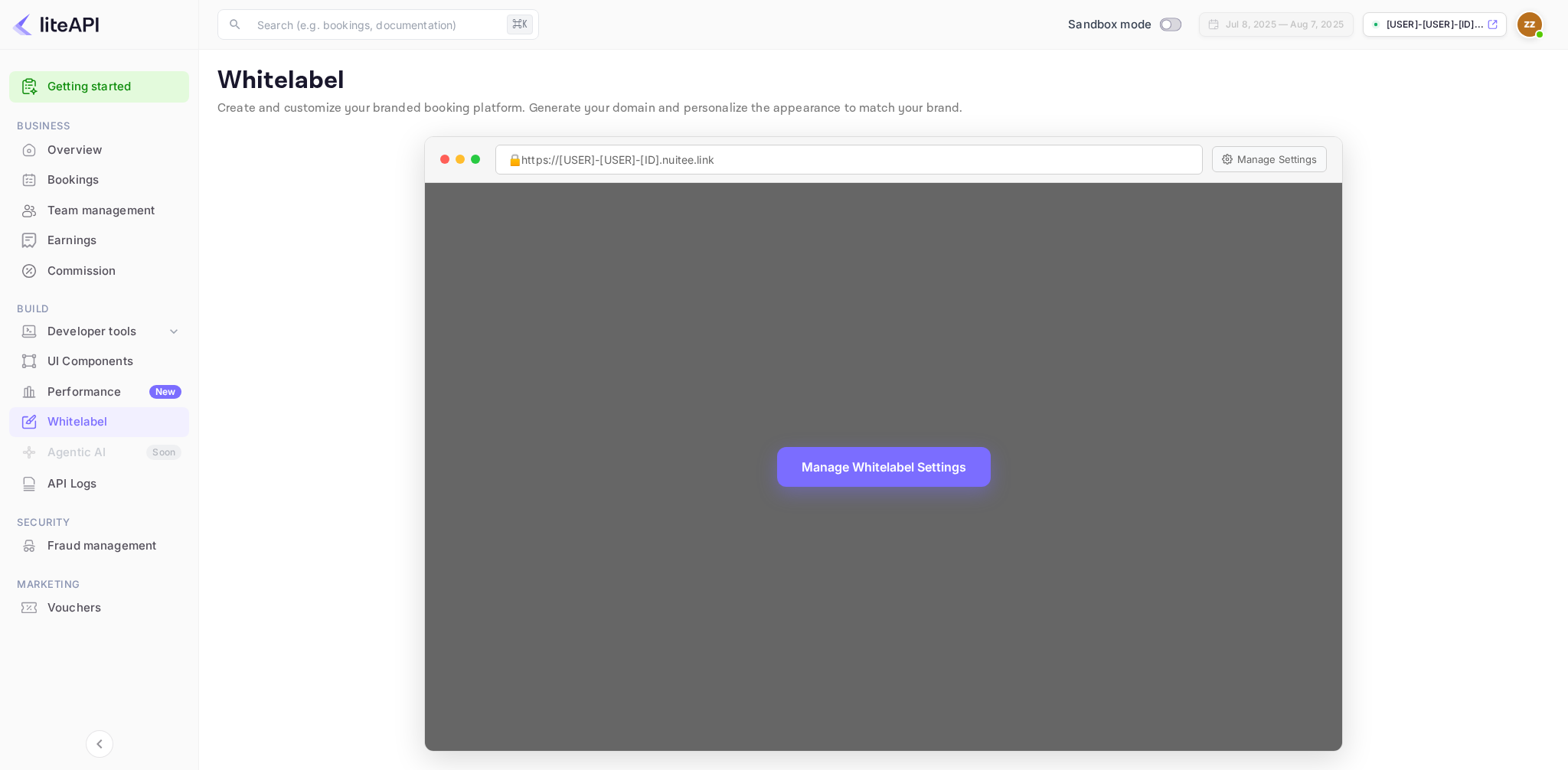 copy on "https://[FIRST]-[LAST]-[ID].nuitee.link" 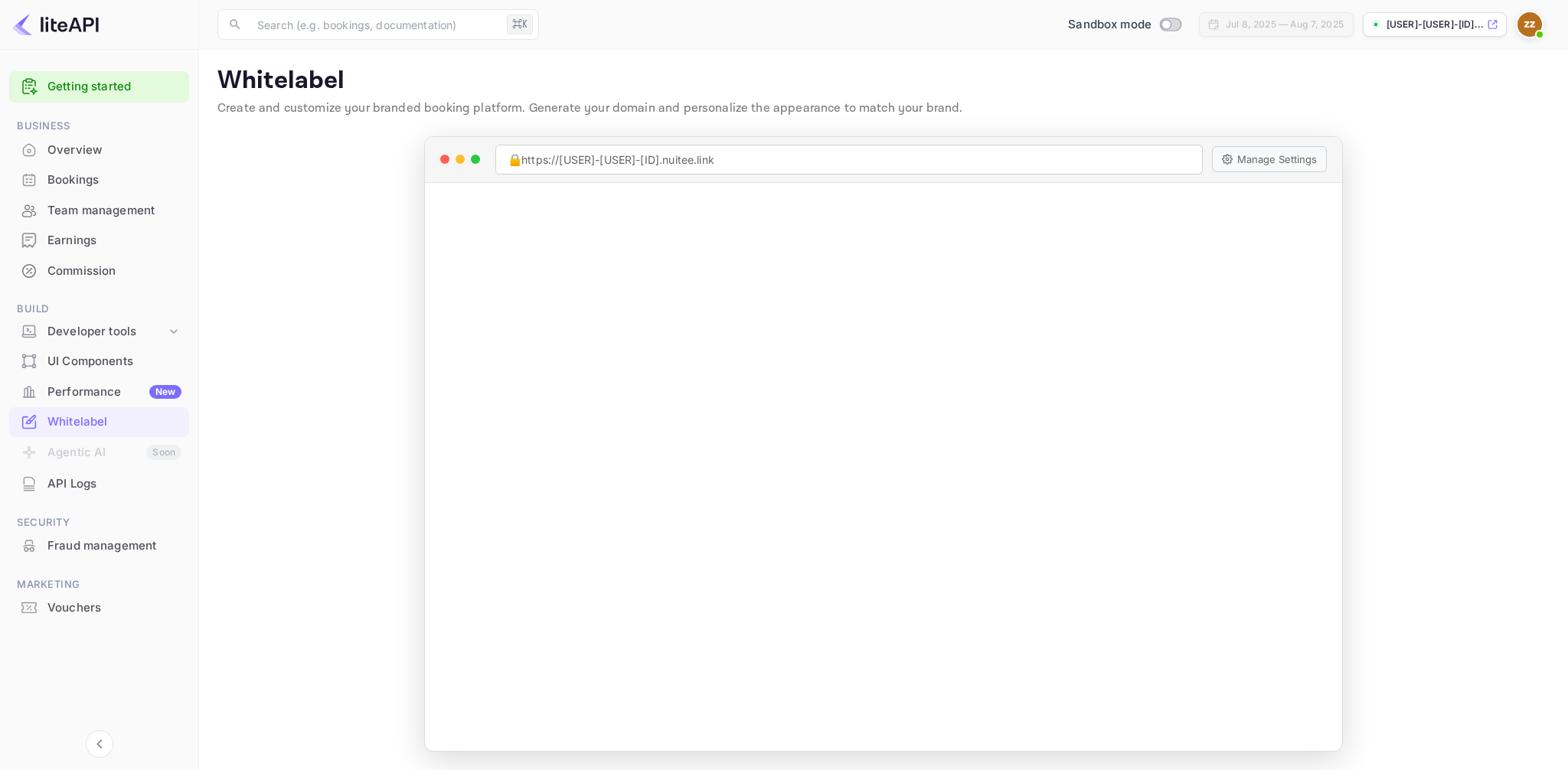 click on "Whitelabel Create and customize your branded booking platform. Generate your domain and personalize the appearance to match your brand." at bounding box center (884, 95) 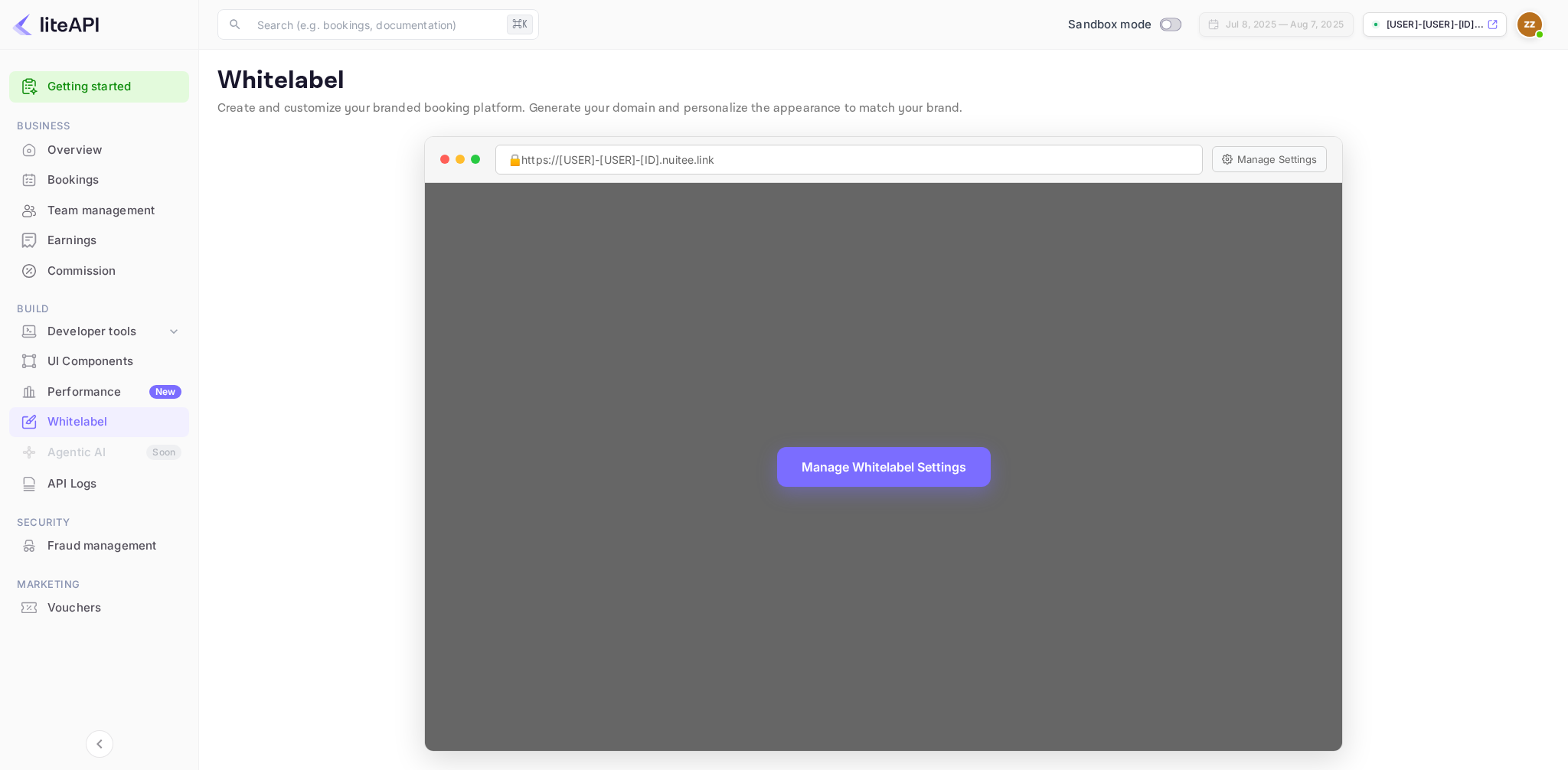 drag, startPoint x: 524, startPoint y: 158, endPoint x: 759, endPoint y: 159, distance: 235.0021 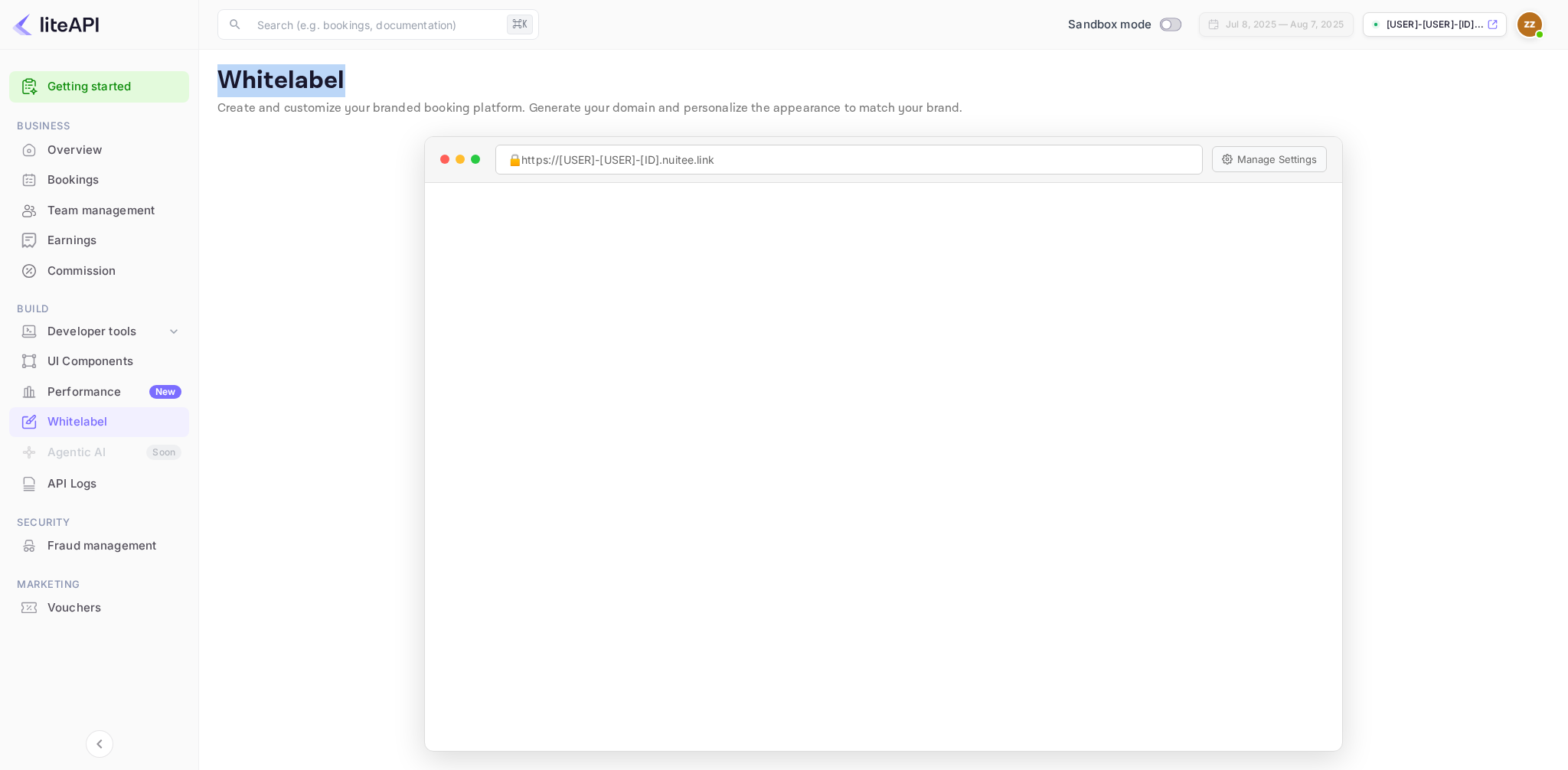 drag, startPoint x: 222, startPoint y: 86, endPoint x: 460, endPoint y: 73, distance: 238.3548 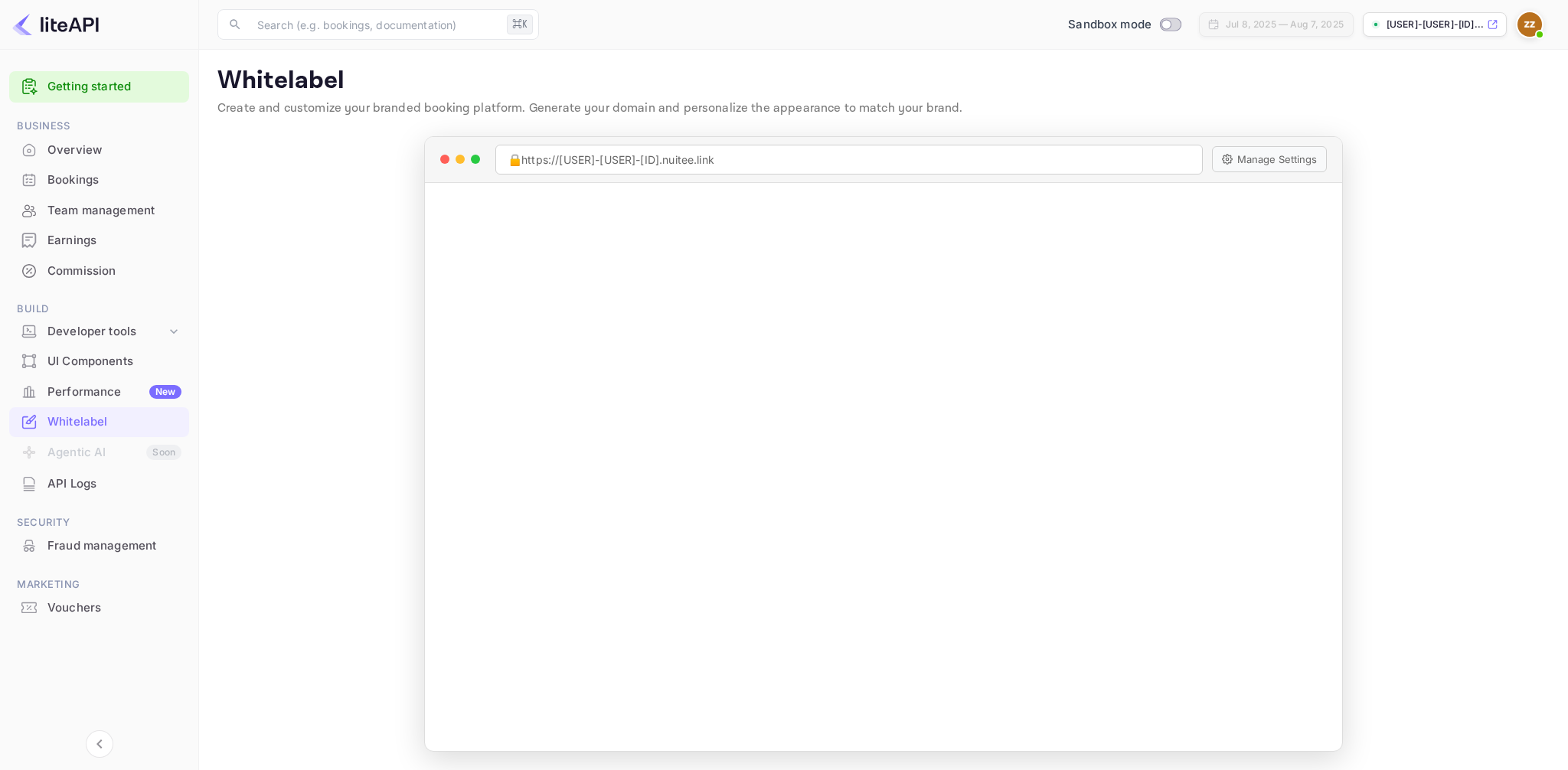 scroll, scrollTop: 0, scrollLeft: 0, axis: both 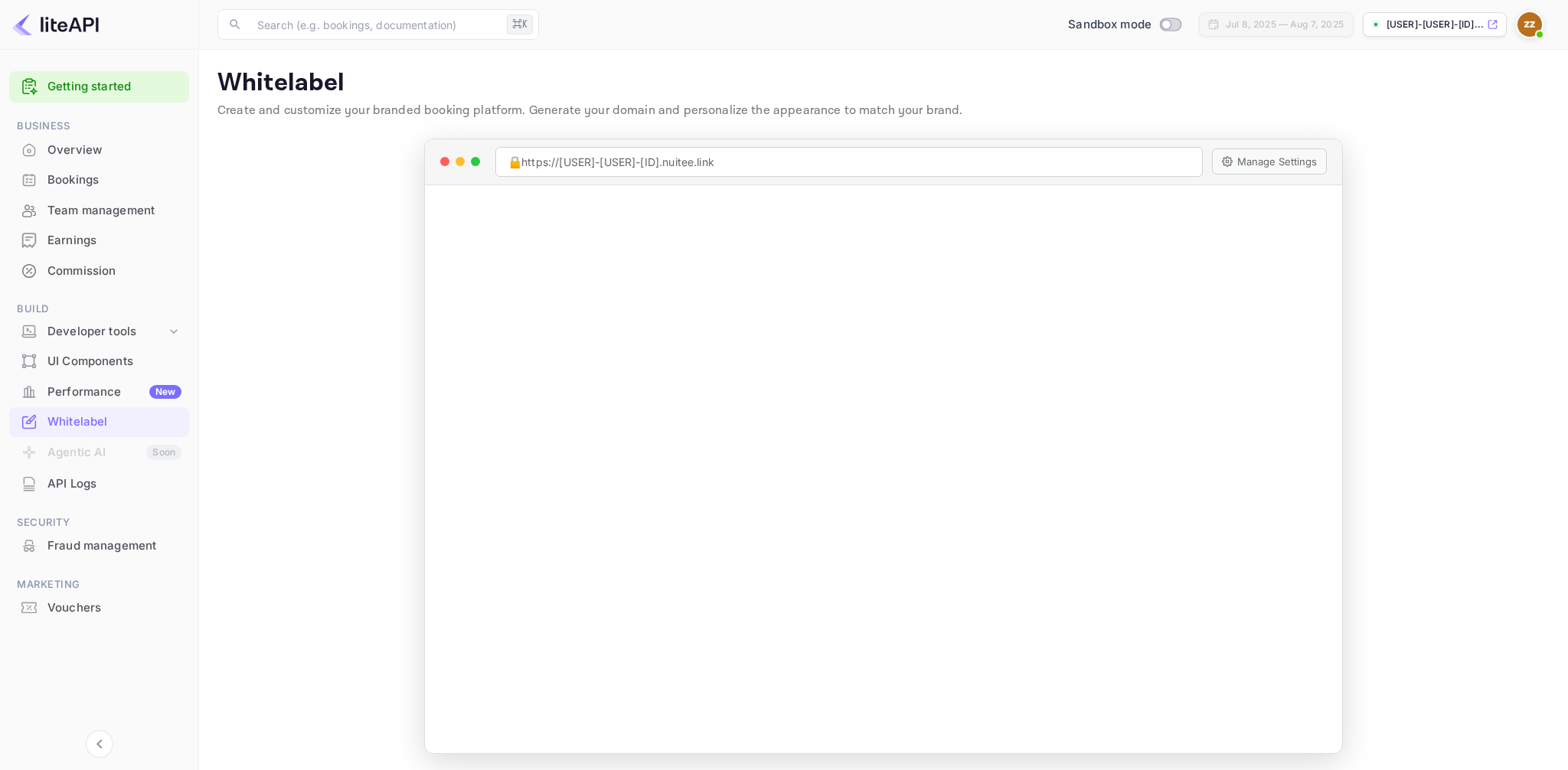 click on "Whitelabel" at bounding box center [884, 83] 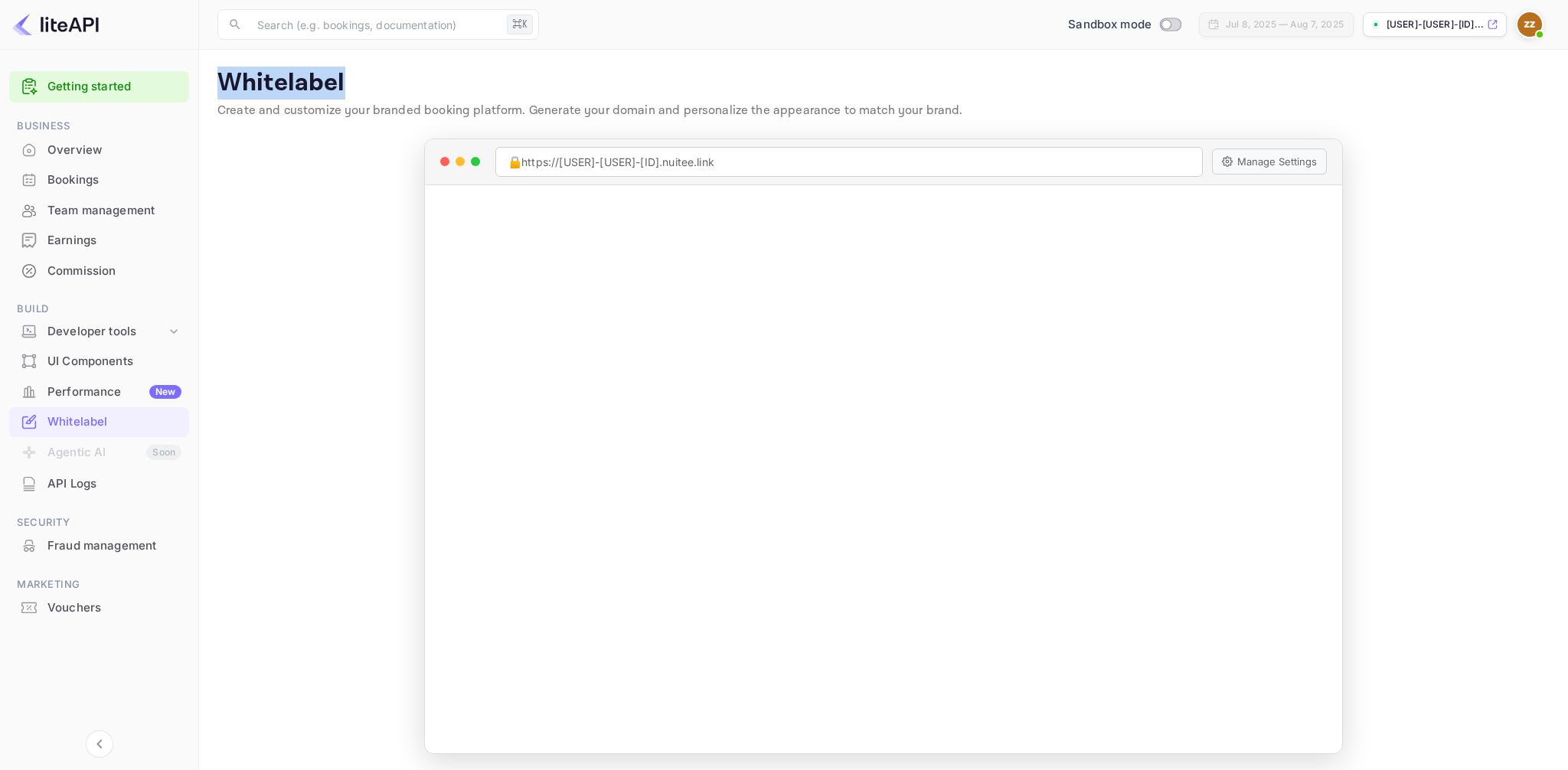 click on "Whitelabel" at bounding box center (884, 83) 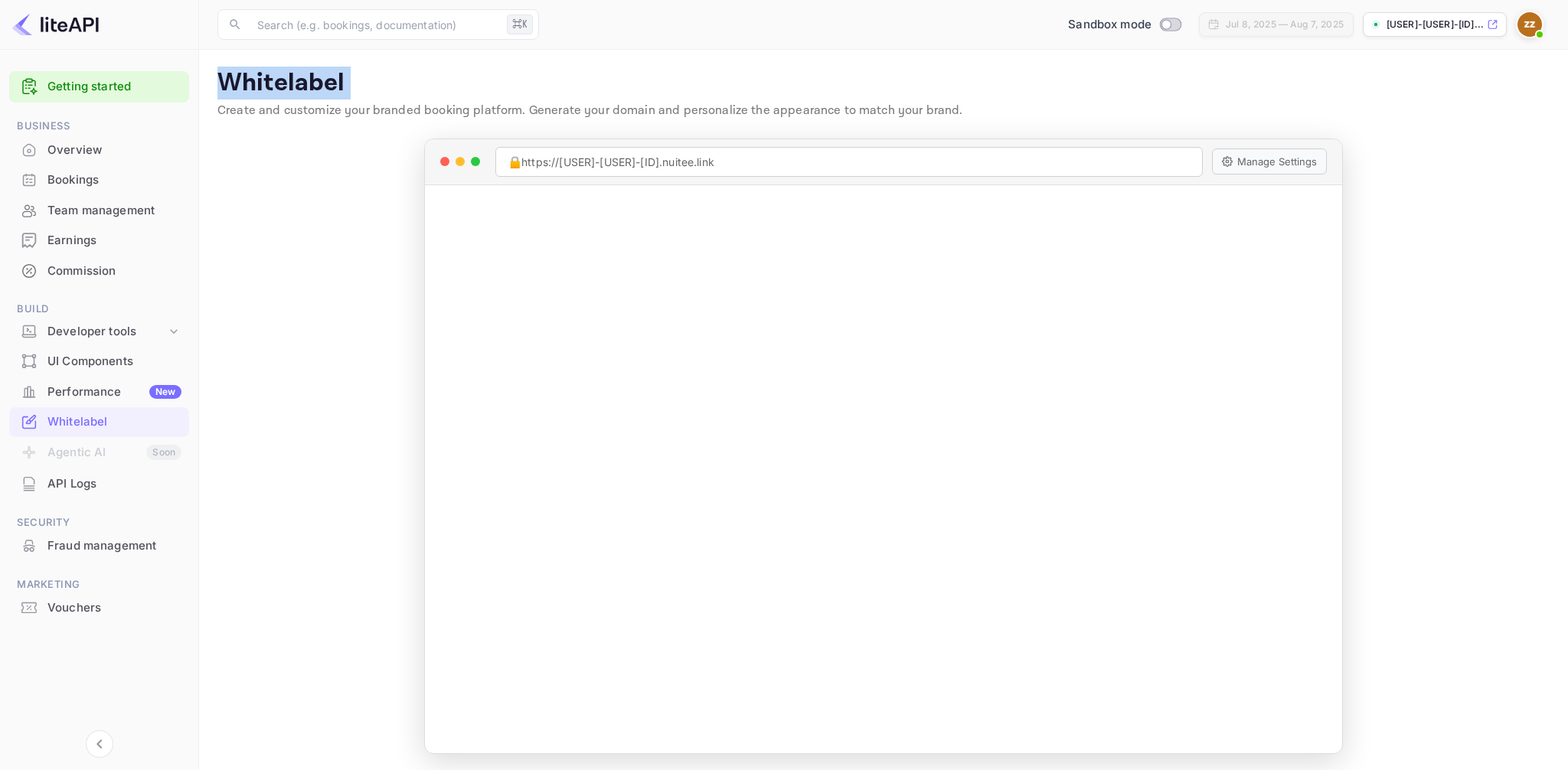 click on "Whitelabel" at bounding box center [884, 83] 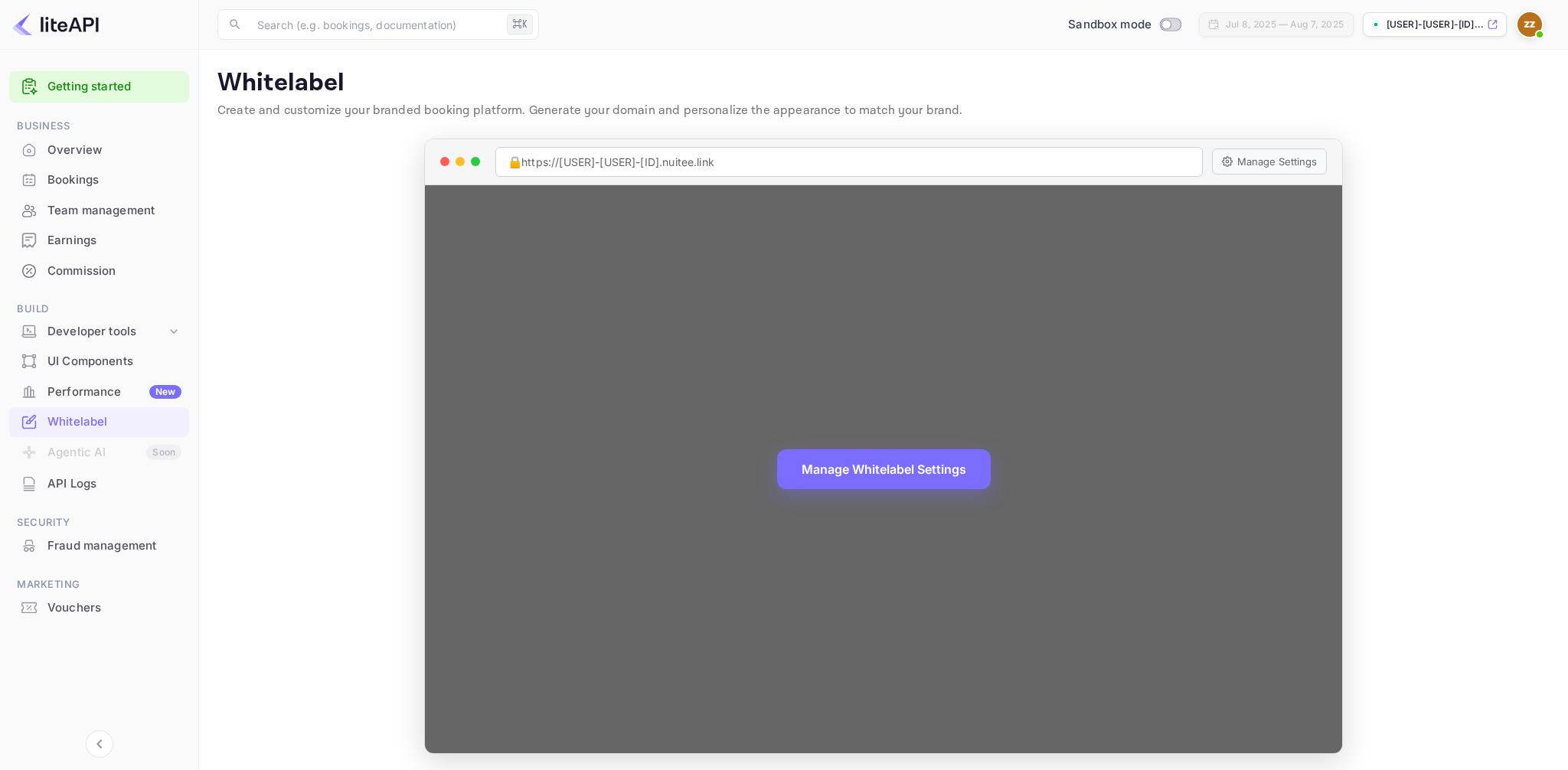 click on "Whitelabel Create and customize your branded booking platform. Generate your domain and personalize the appearance to match your brand. 🔒  https://zivorad-zivkovic-06psu.nuitee.link Manage Settings Manage Whitelabel Settings Materio - React Admin Template Materio Admin is the most developer friendly & highly customizable Admin Dashboard Template based on MUI and NextJS. Click on below buttons to explore PRO version. Demo Download" at bounding box center [884, 411] 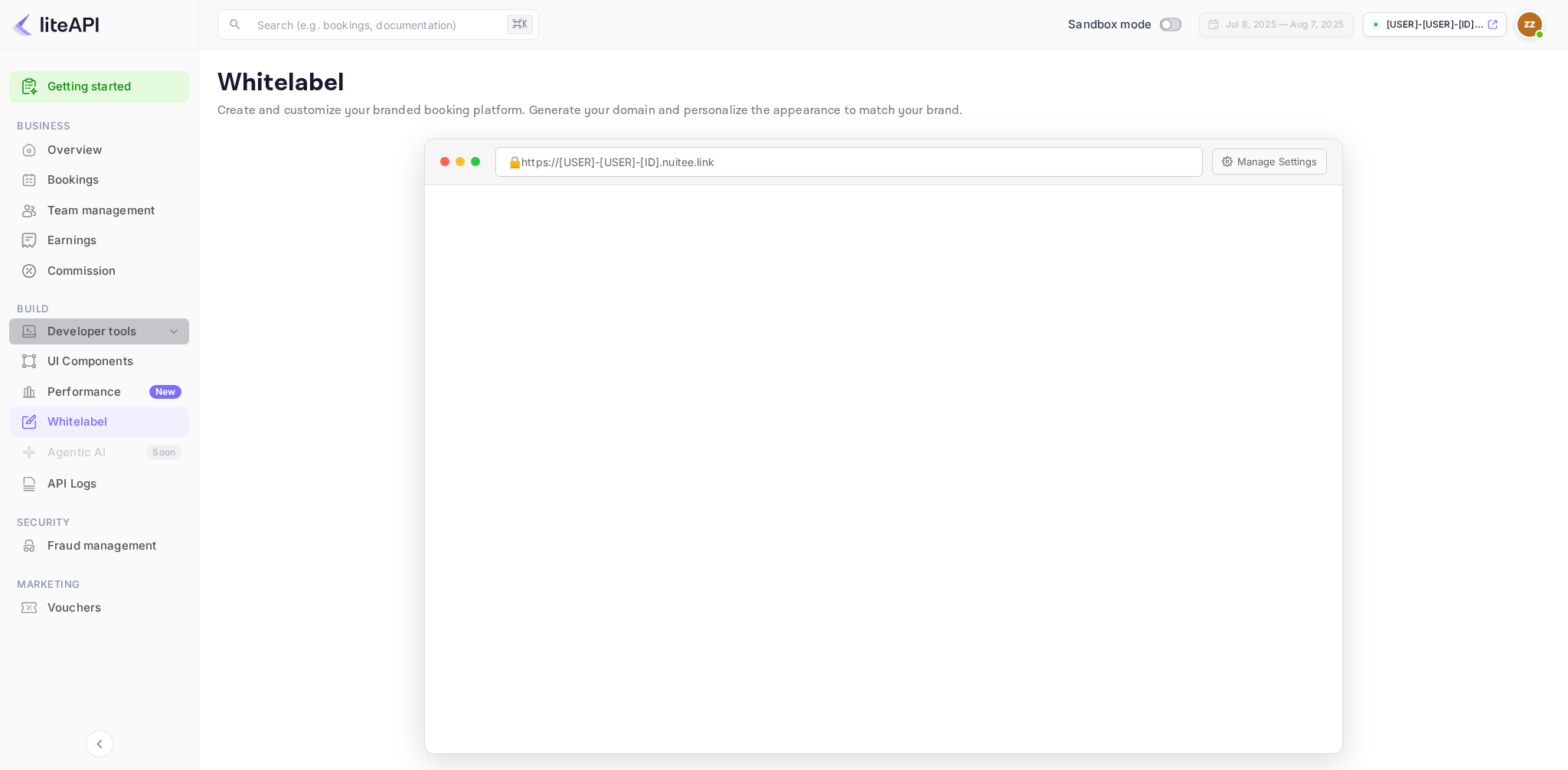 click on "Developer tools" at bounding box center [106, 331] 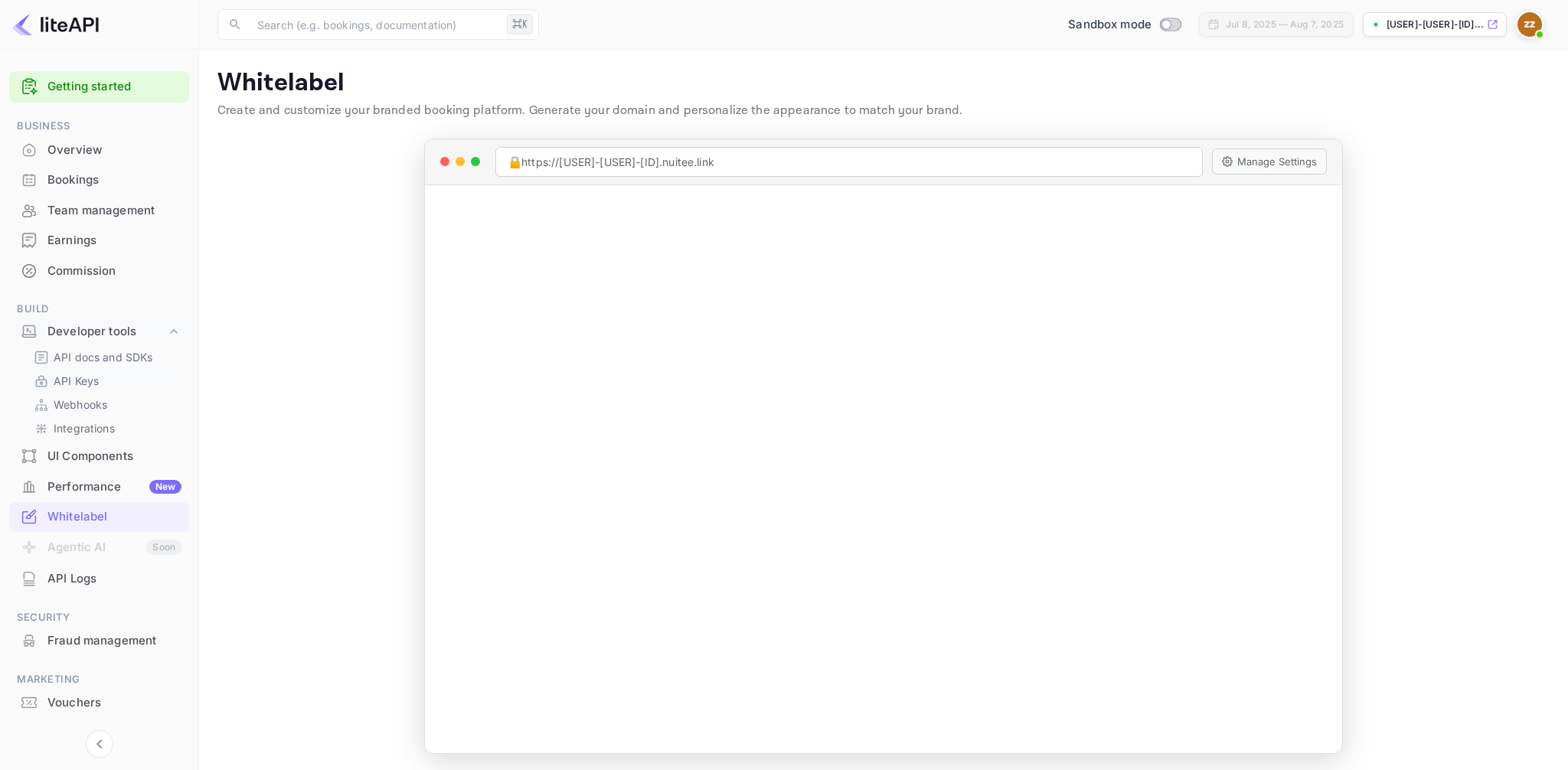 click on "API Keys" at bounding box center [105, 380] 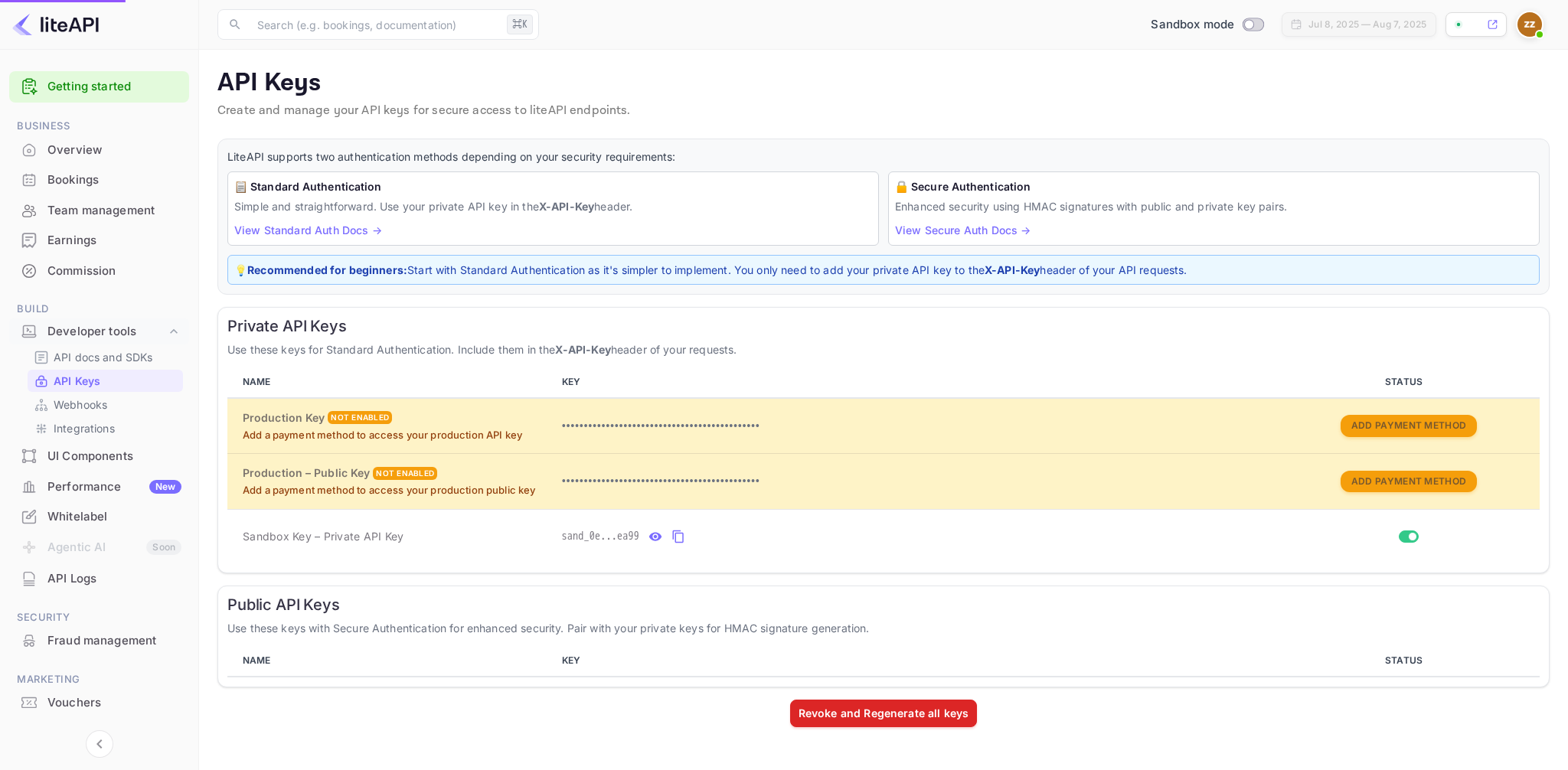 scroll, scrollTop: 0, scrollLeft: 0, axis: both 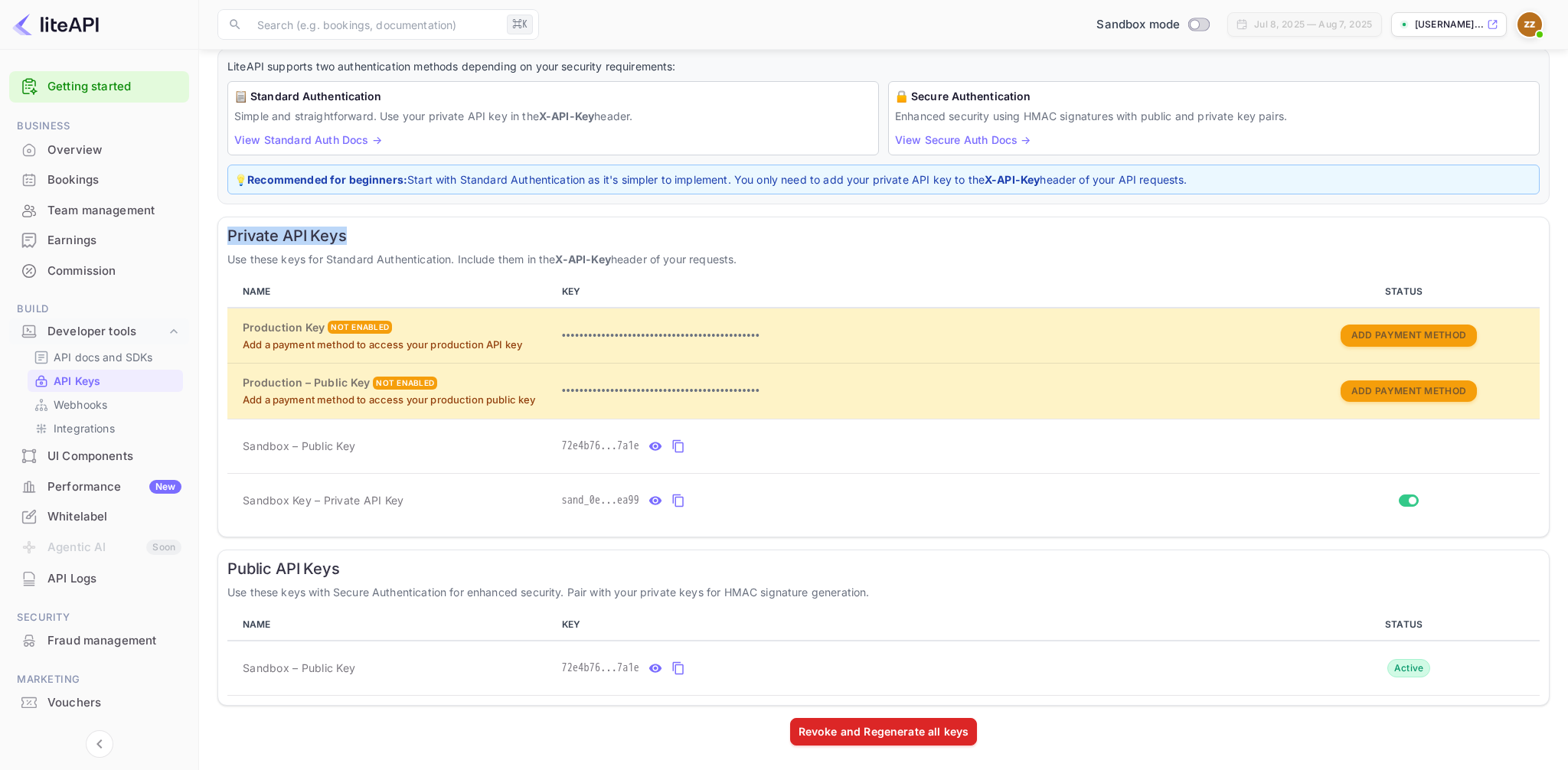 drag, startPoint x: 224, startPoint y: 236, endPoint x: 374, endPoint y: 237, distance: 150.00333 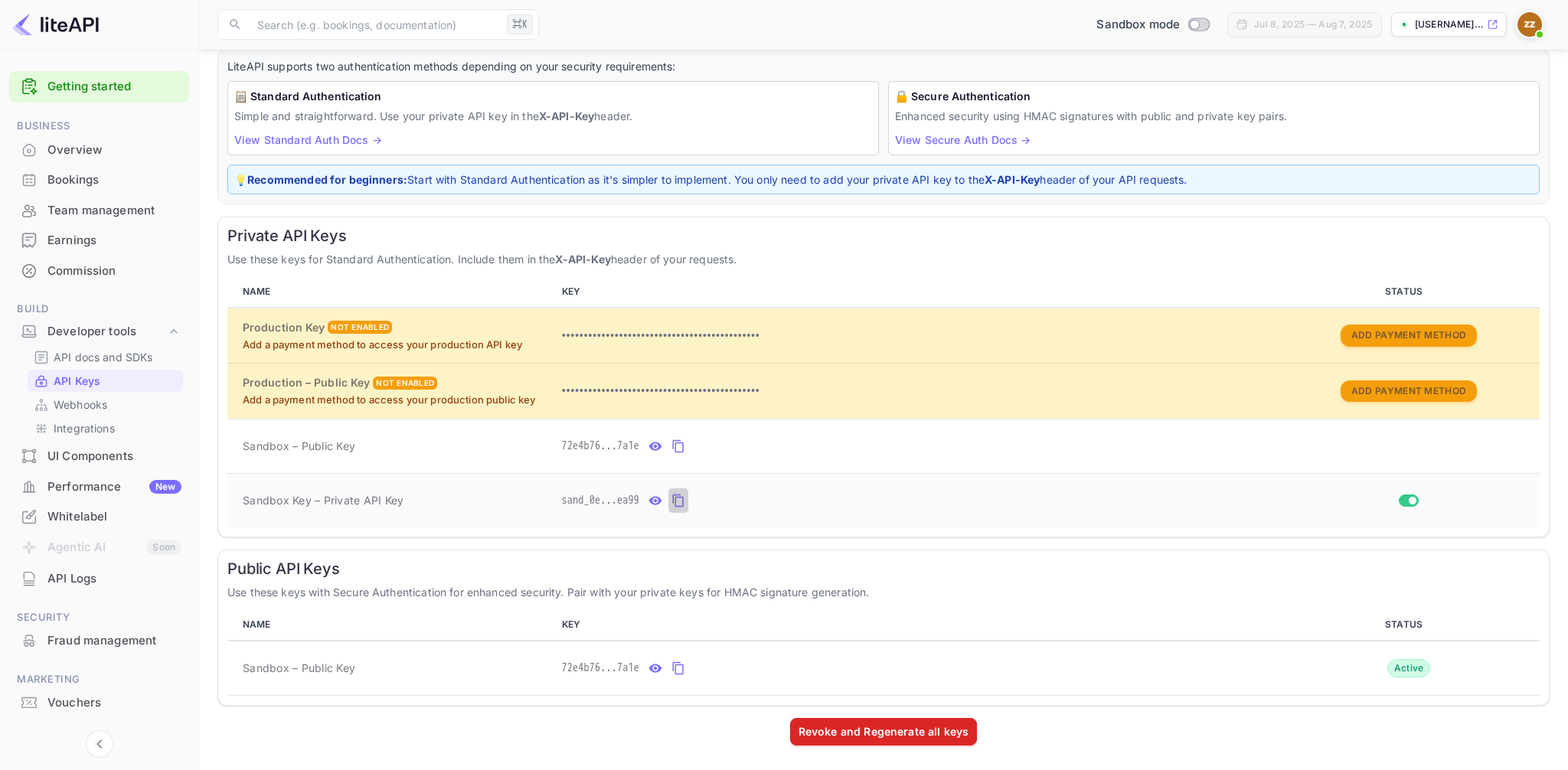 click 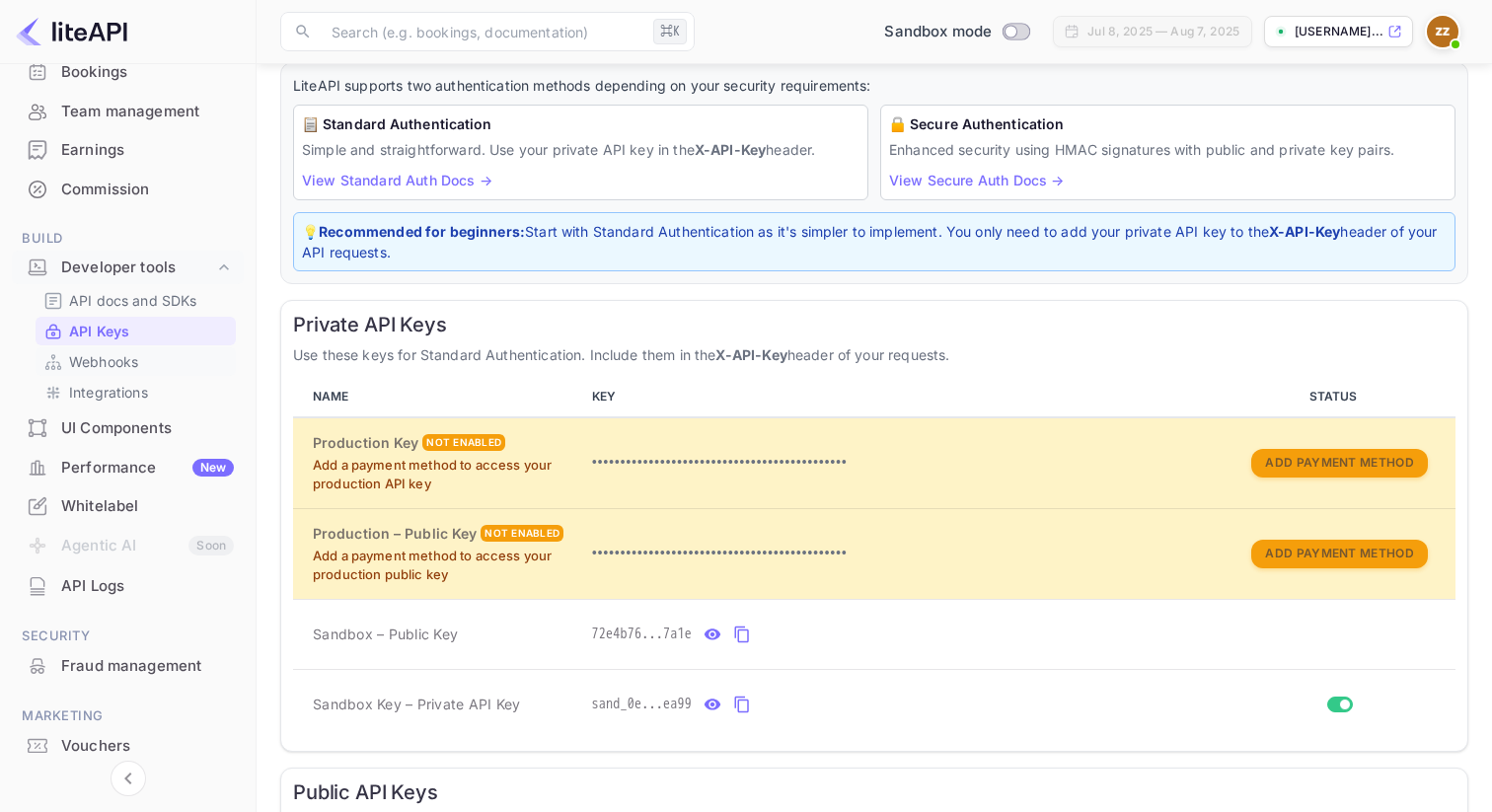 scroll, scrollTop: 0, scrollLeft: 0, axis: both 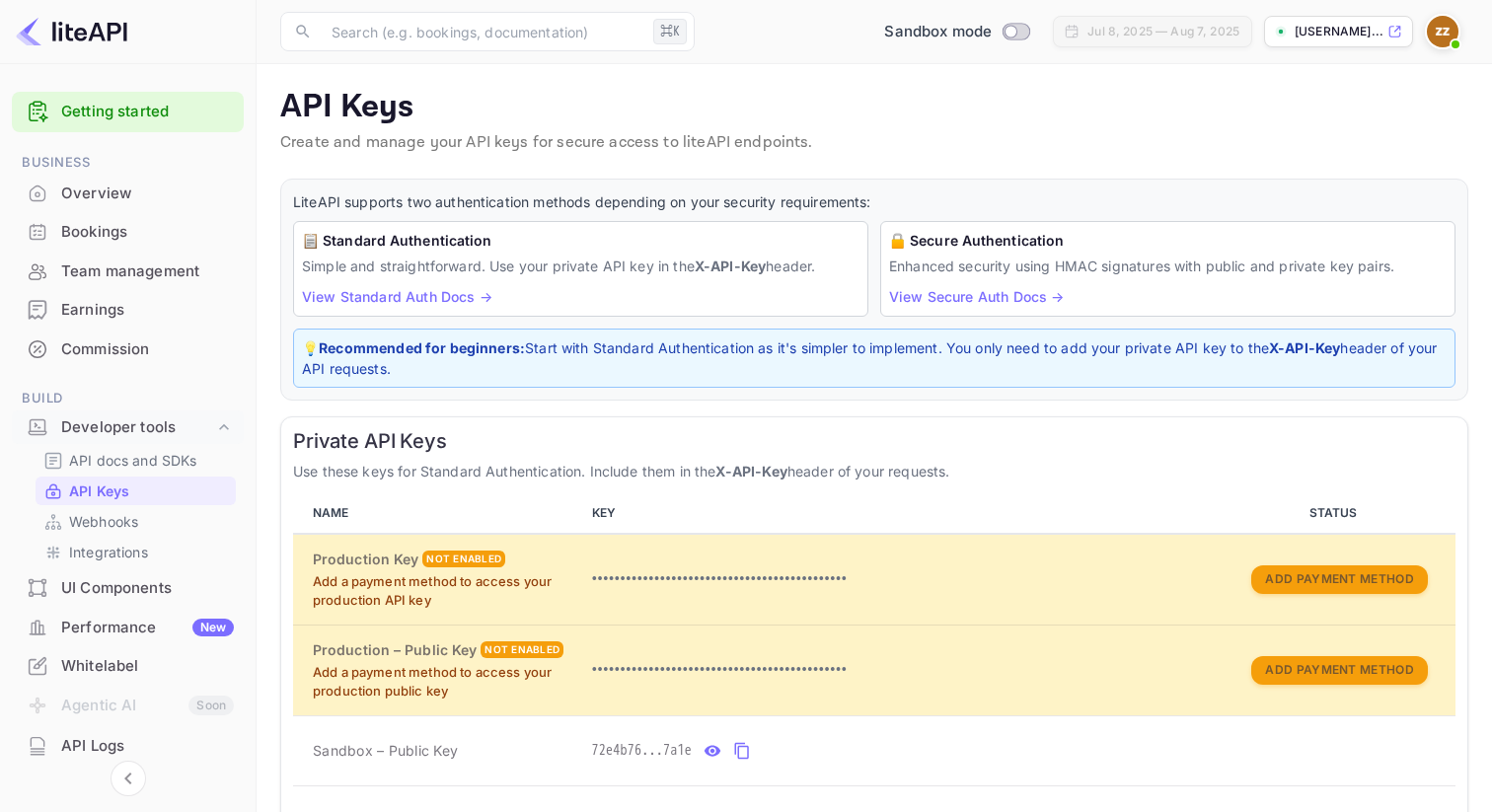 click at bounding box center [71, 32] 